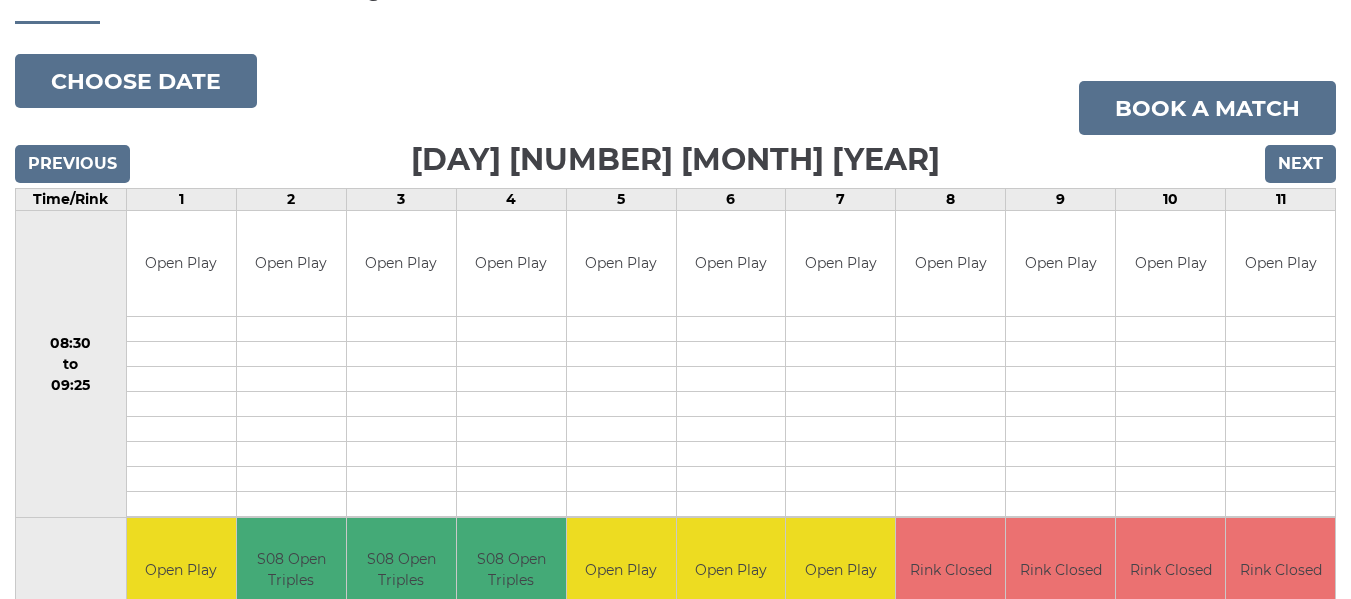 scroll, scrollTop: 0, scrollLeft: 0, axis: both 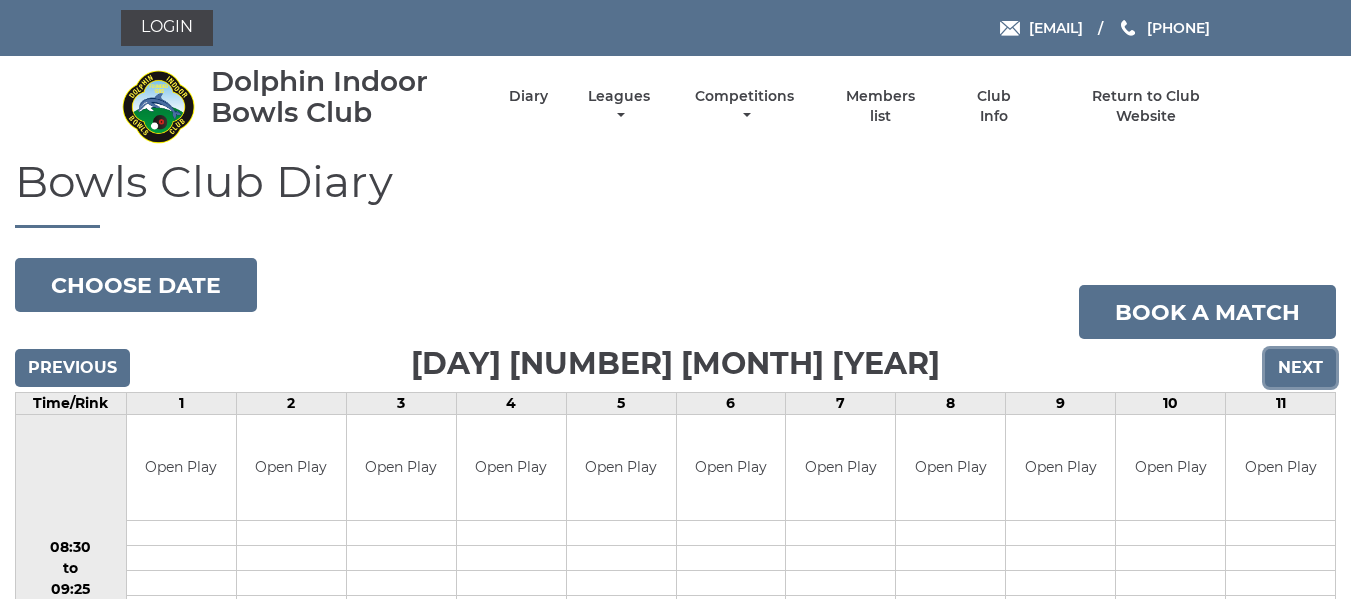 click on "Next" at bounding box center (1300, 368) 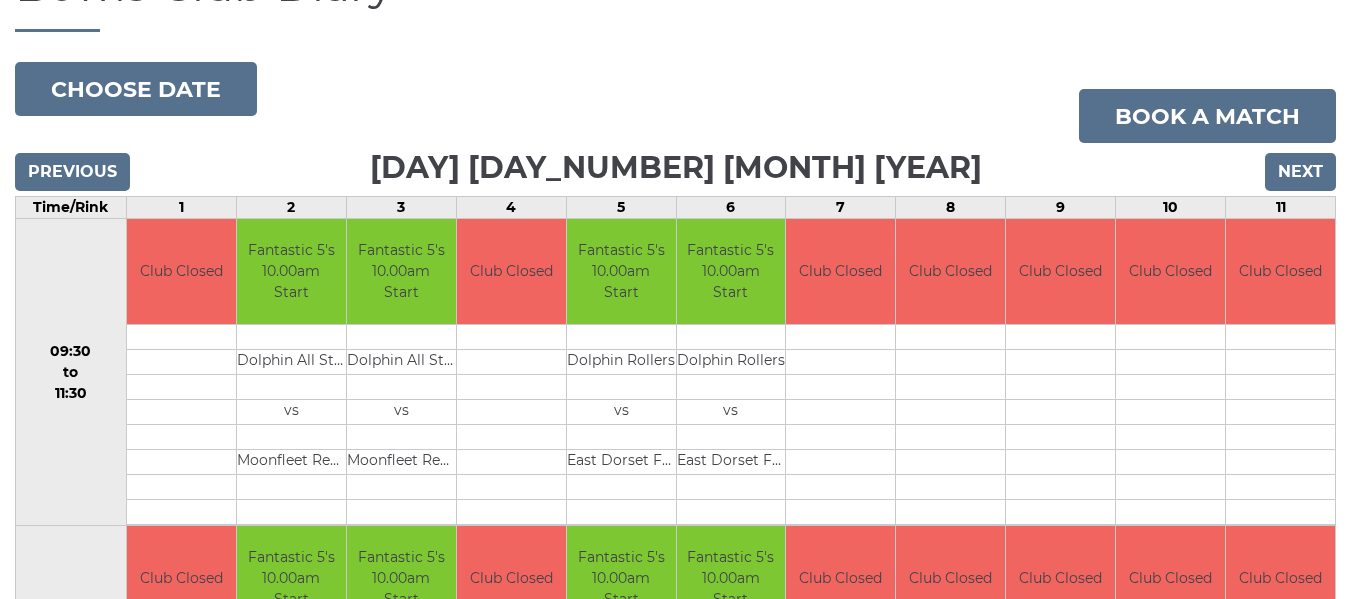 scroll, scrollTop: 179, scrollLeft: 0, axis: vertical 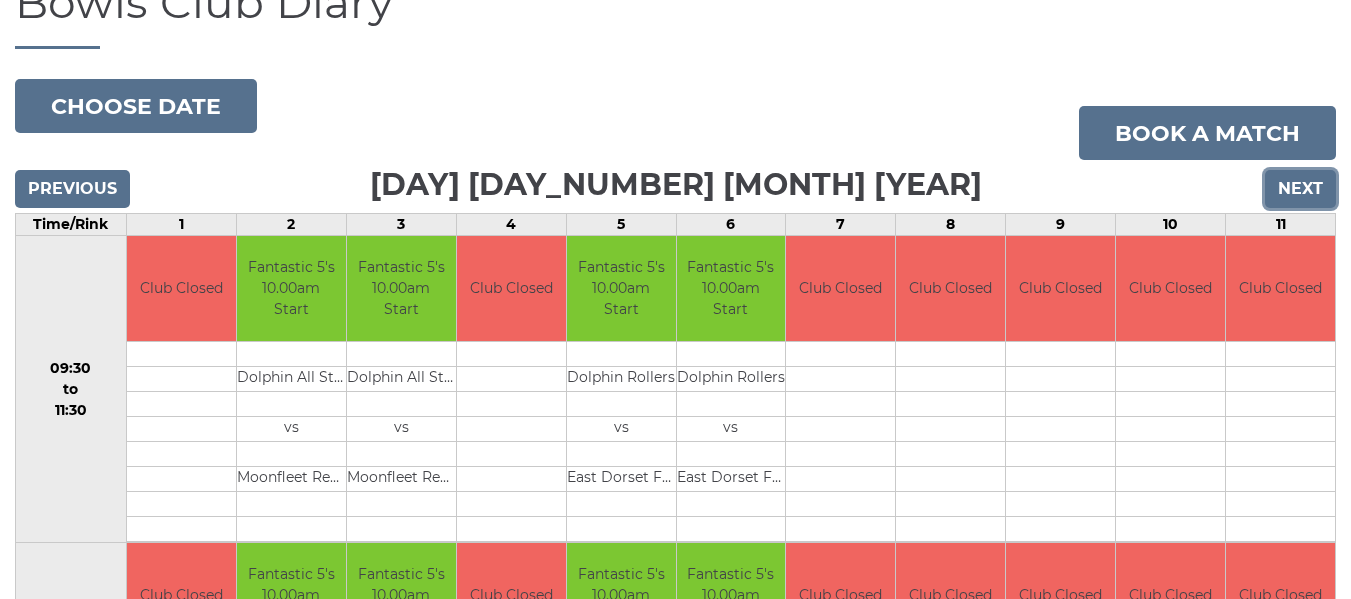 click on "Next" at bounding box center (1300, 189) 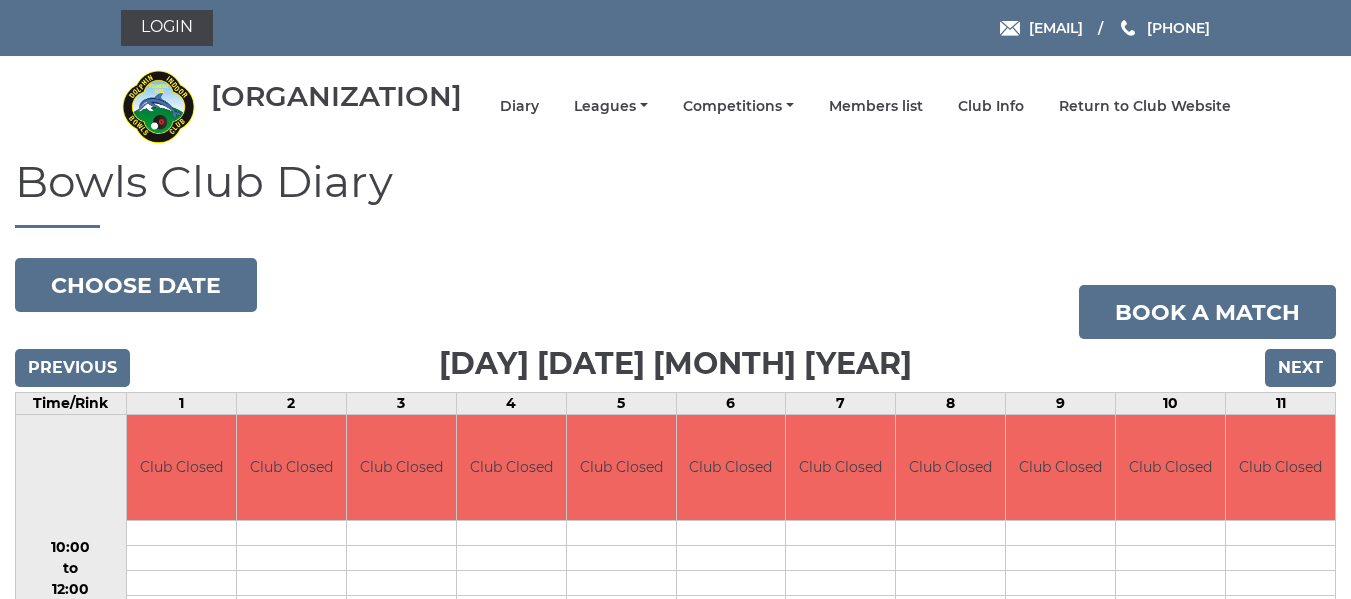 scroll, scrollTop: 0, scrollLeft: 0, axis: both 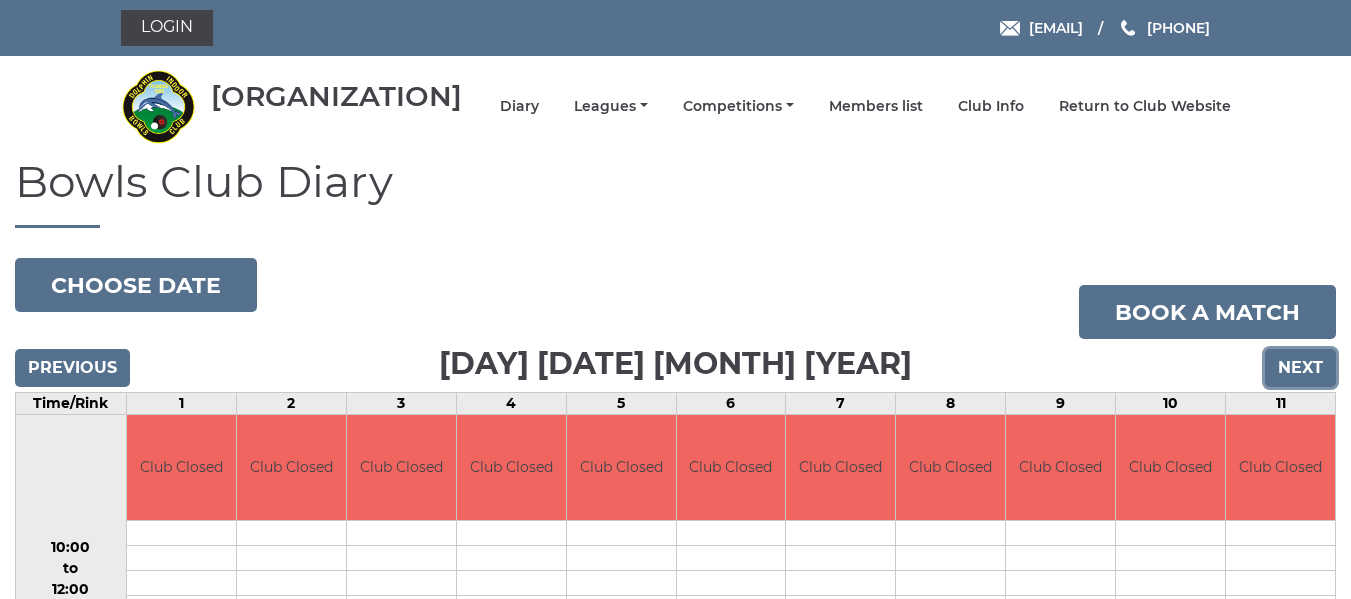 click on "Next" at bounding box center (1300, 368) 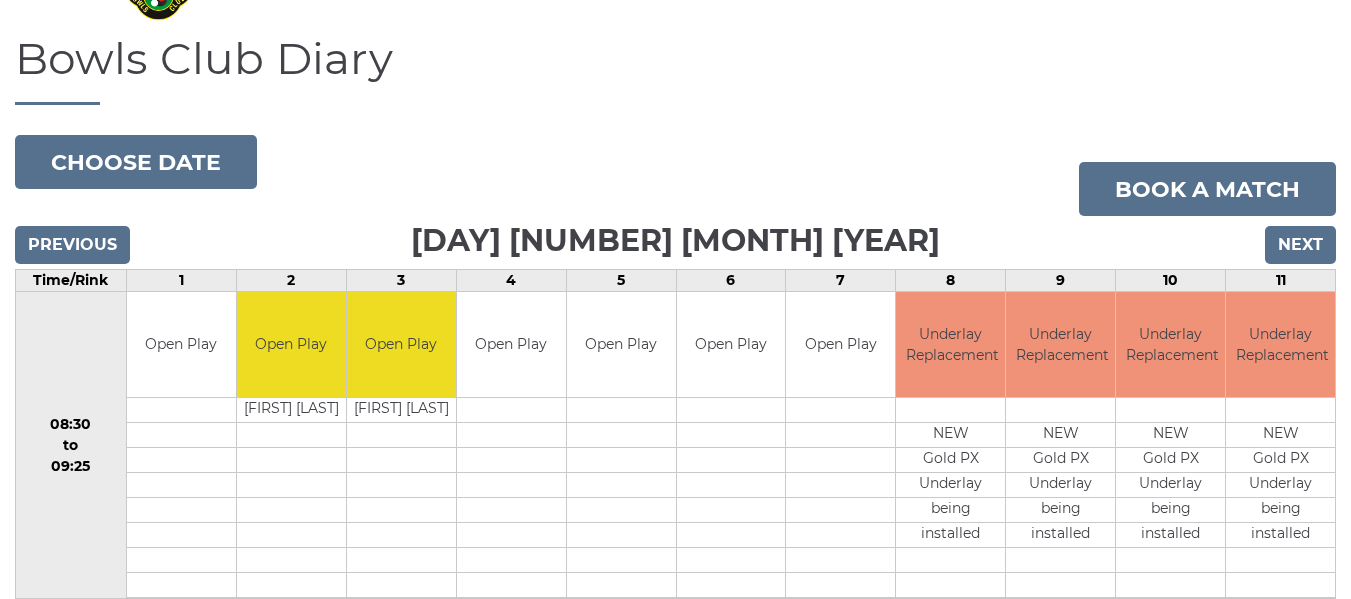 scroll, scrollTop: 100, scrollLeft: 0, axis: vertical 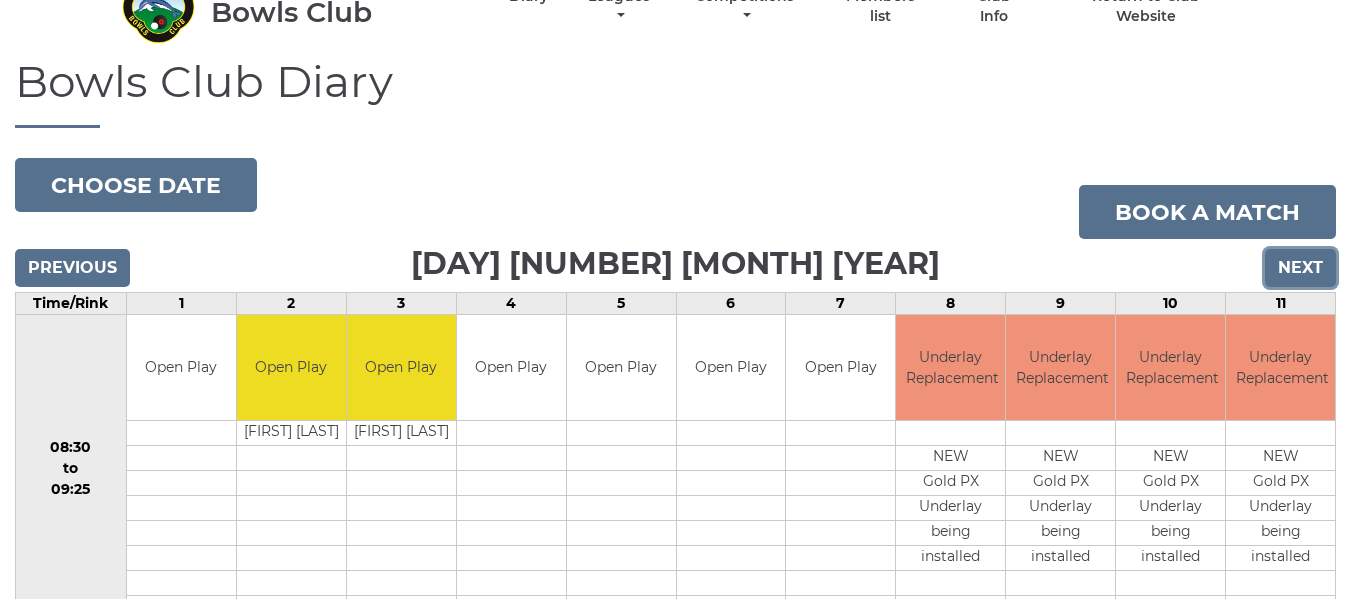 click on "Next" at bounding box center (1300, 268) 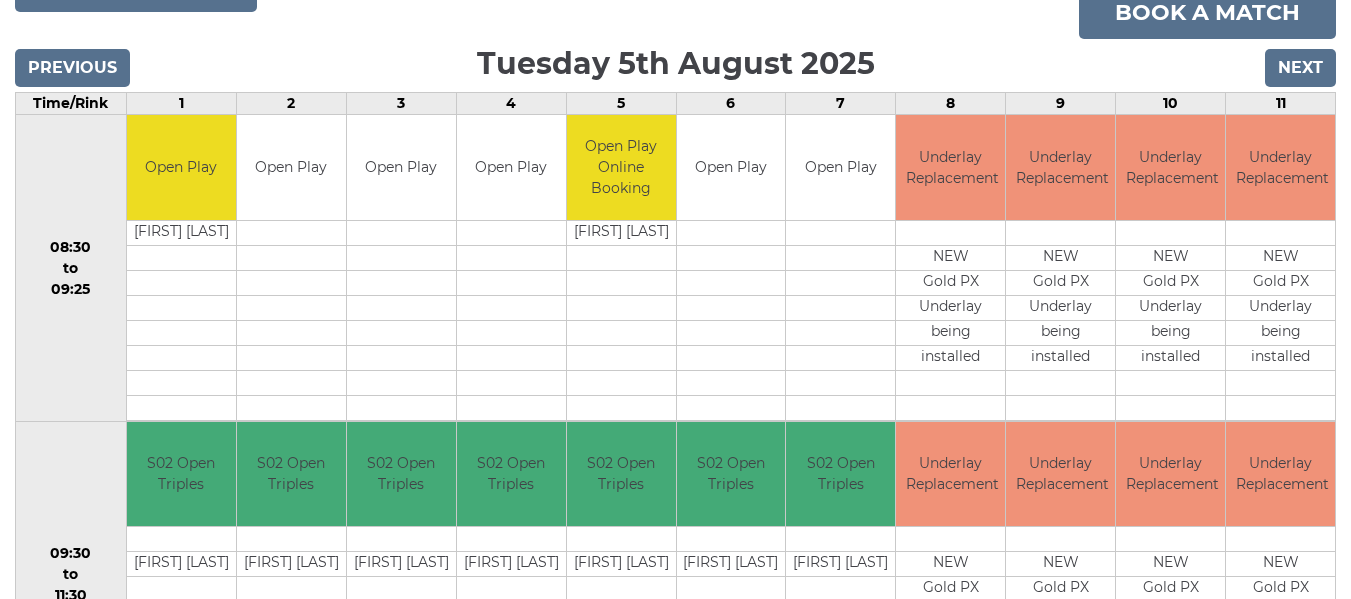 scroll, scrollTop: 292, scrollLeft: 0, axis: vertical 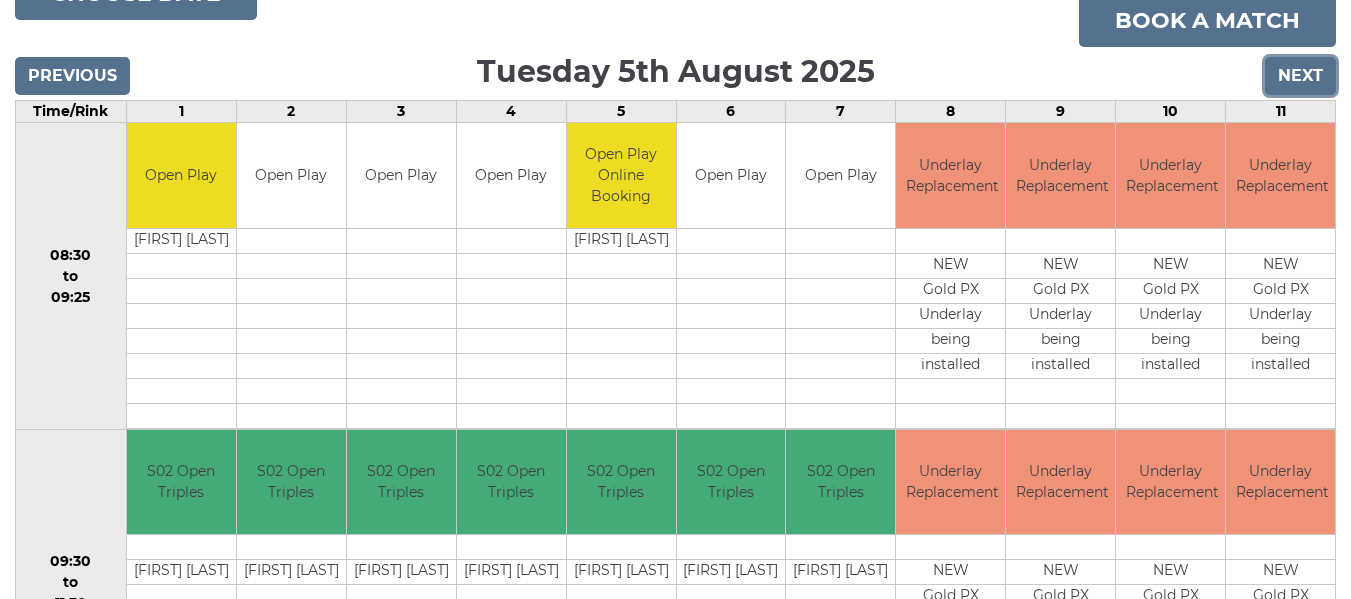 click on "Next" at bounding box center (1300, 76) 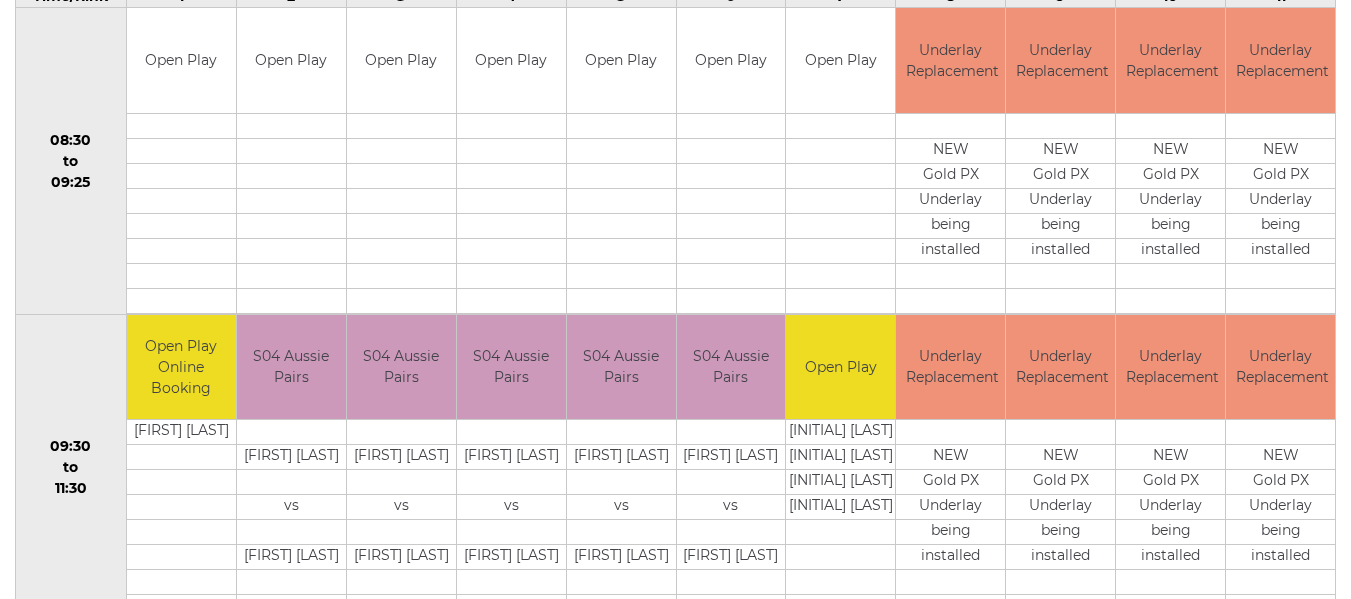 scroll, scrollTop: 292, scrollLeft: 0, axis: vertical 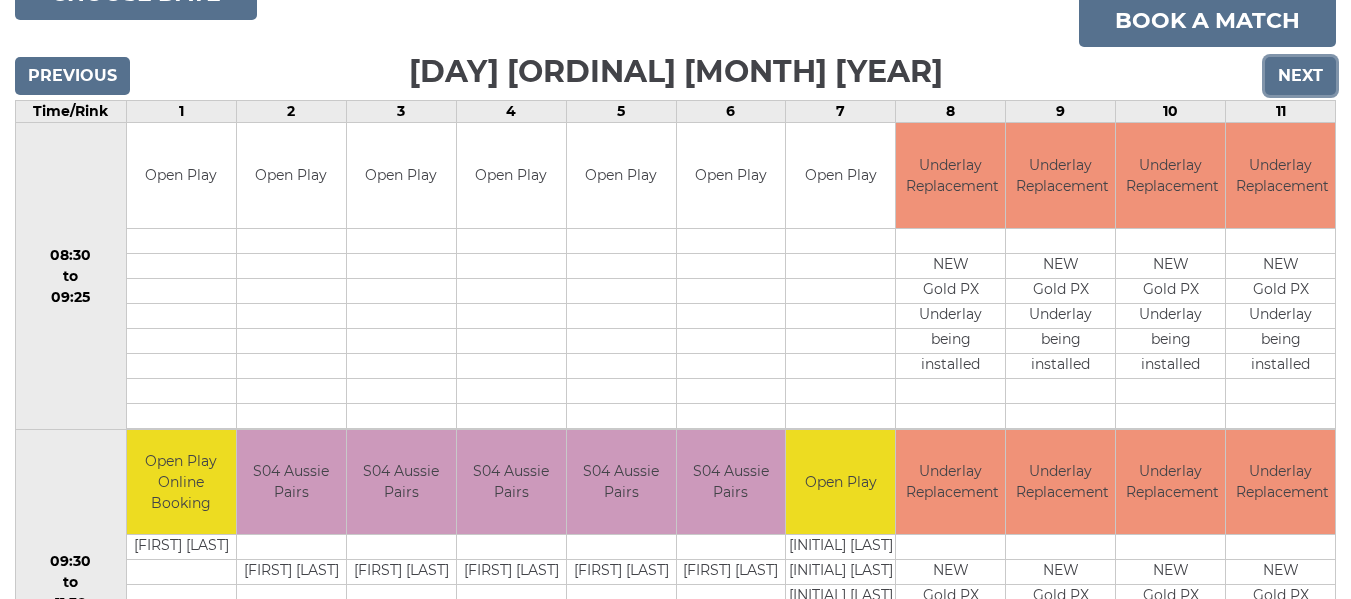 click on "Next" at bounding box center (1300, 76) 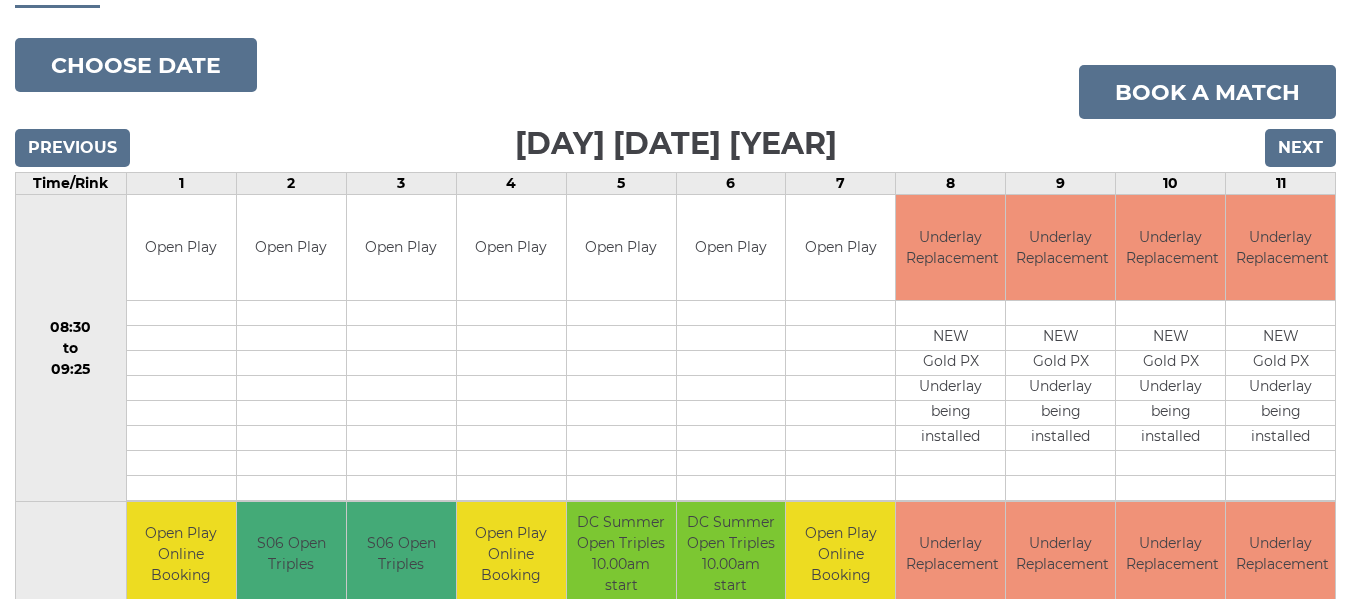 scroll, scrollTop: 192, scrollLeft: 0, axis: vertical 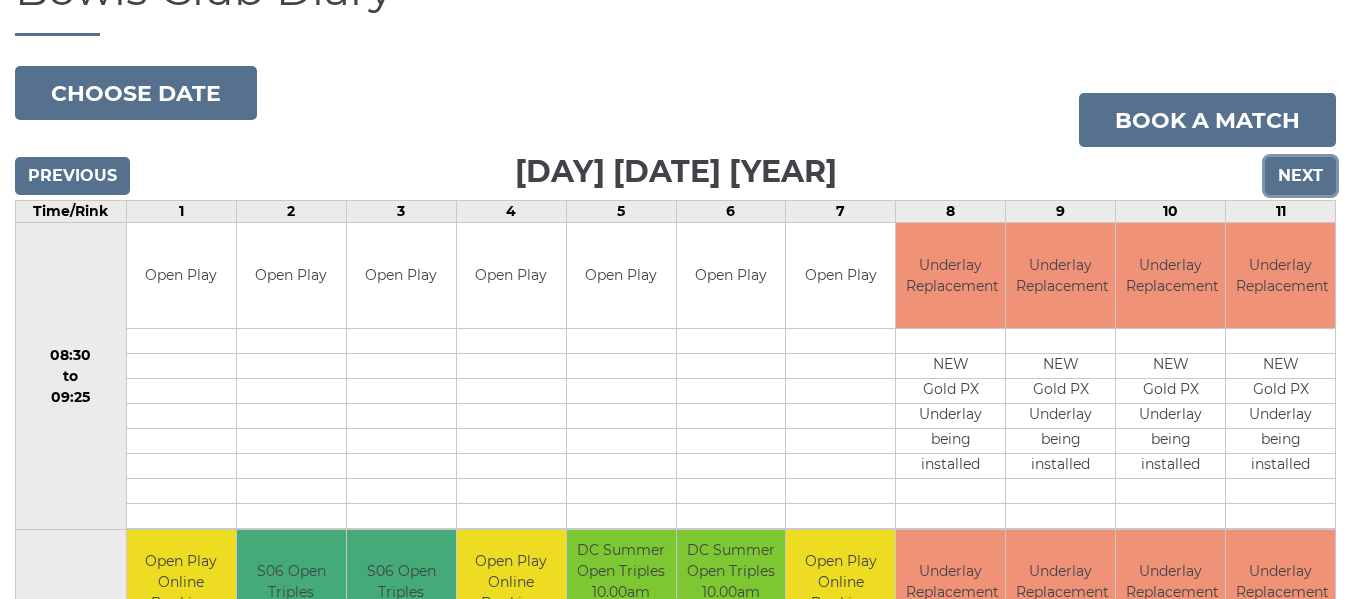 click on "Next" at bounding box center [1300, 176] 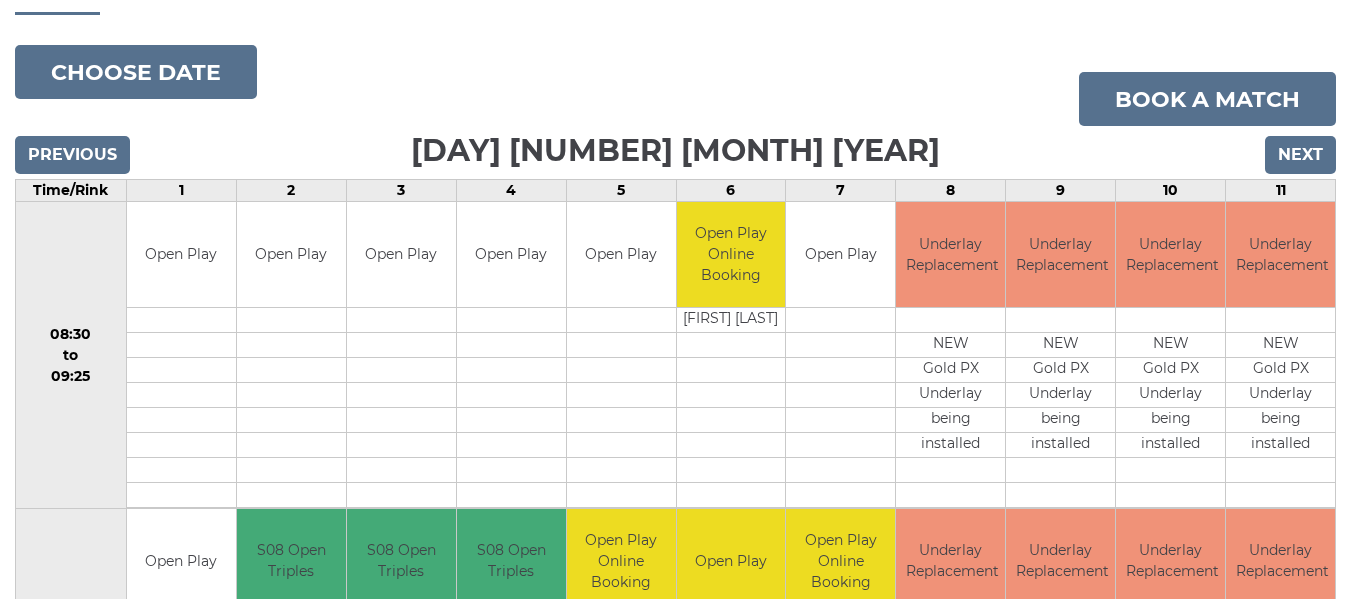scroll, scrollTop: 192, scrollLeft: 0, axis: vertical 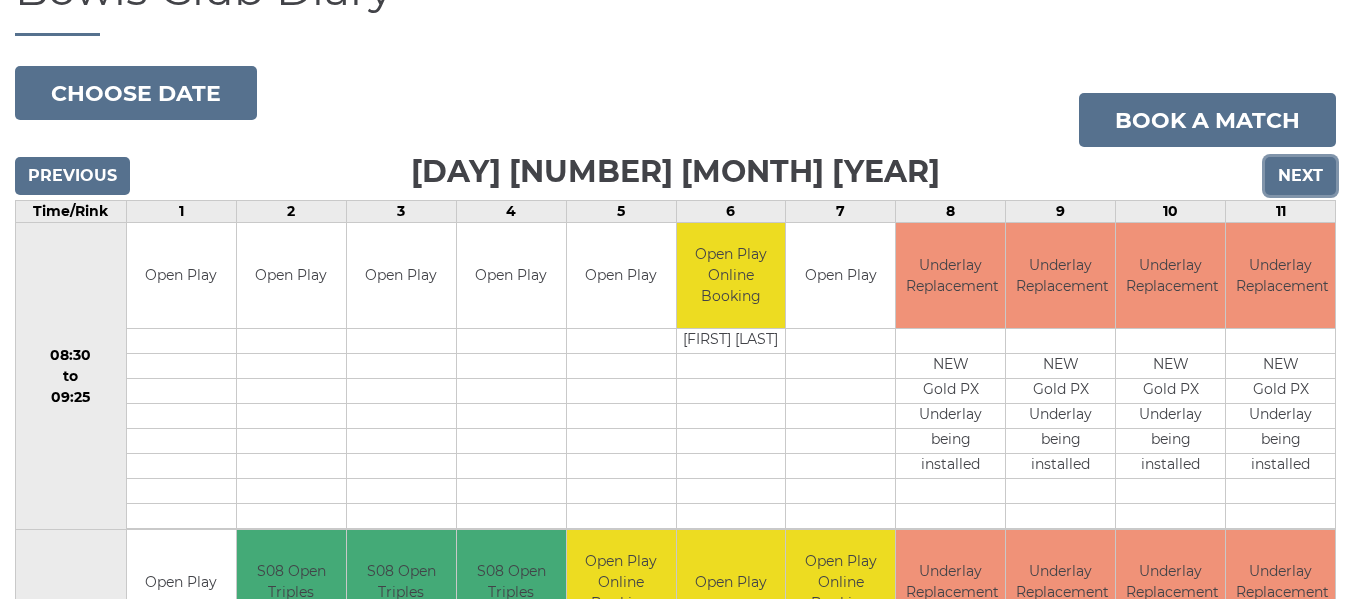 click on "Next" at bounding box center [1300, 176] 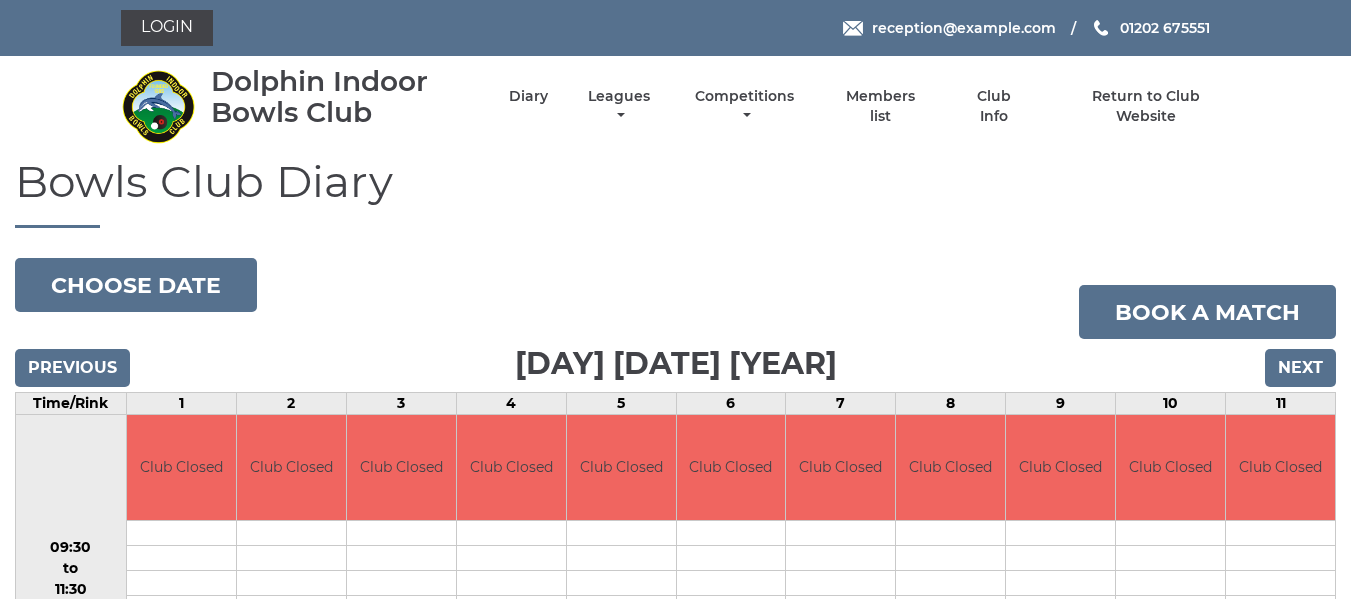 scroll, scrollTop: 0, scrollLeft: 0, axis: both 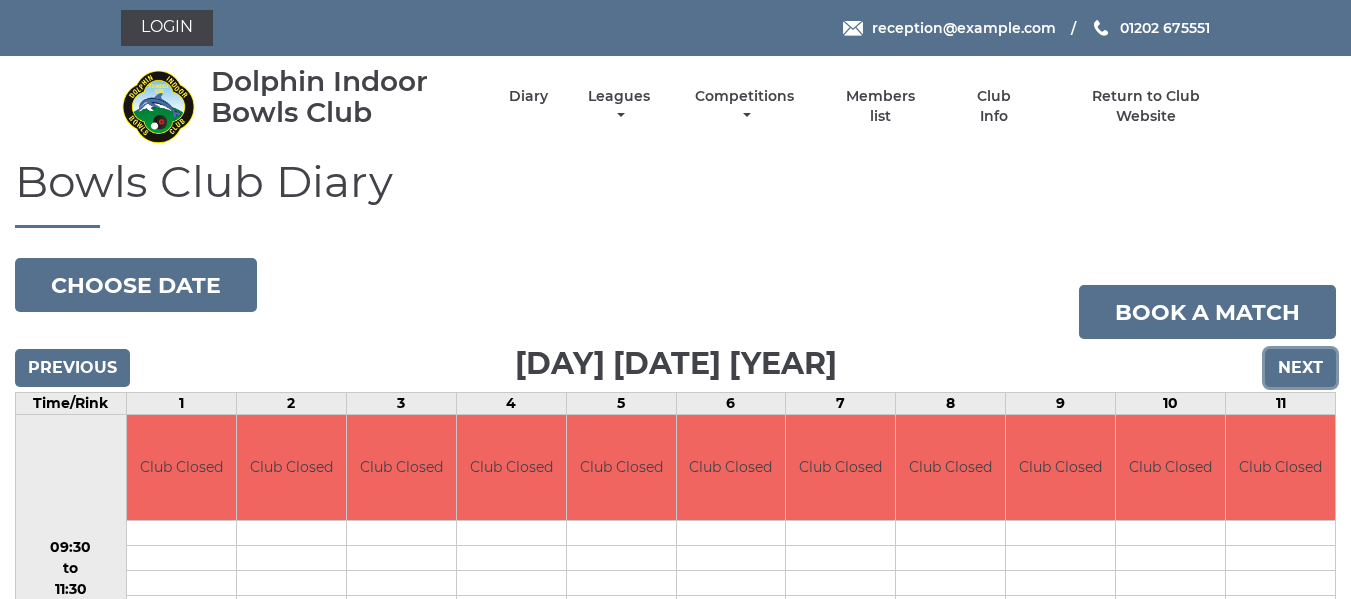 click on "Next" at bounding box center [1300, 368] 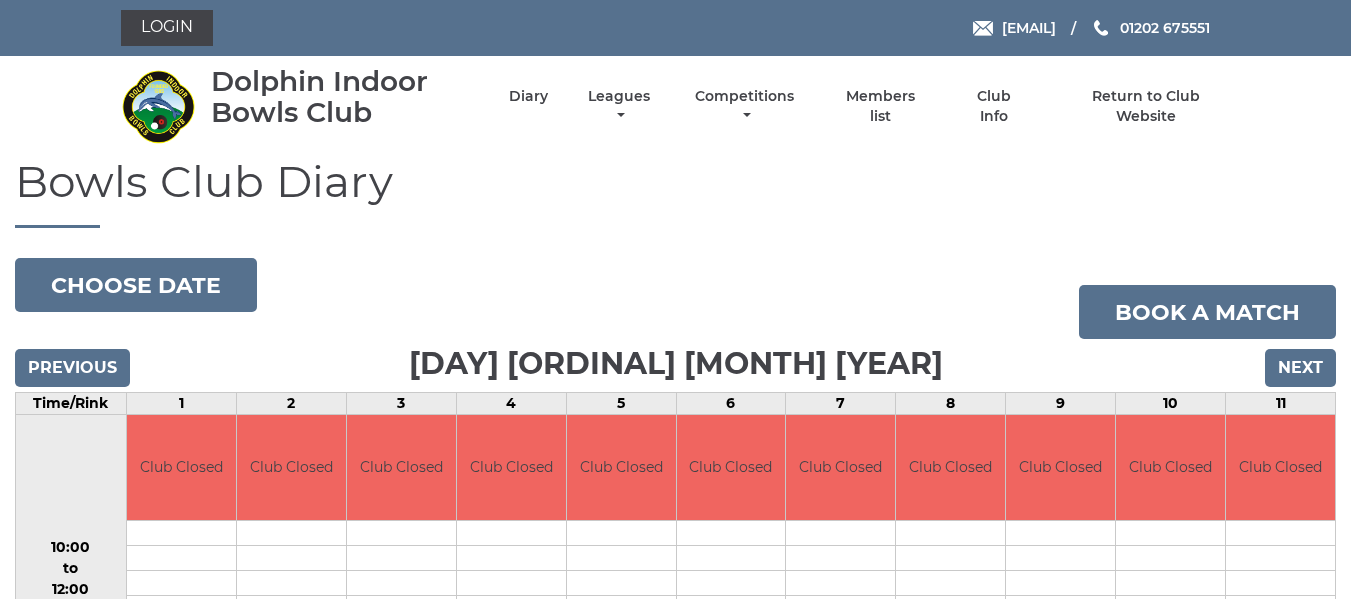 scroll, scrollTop: 0, scrollLeft: 0, axis: both 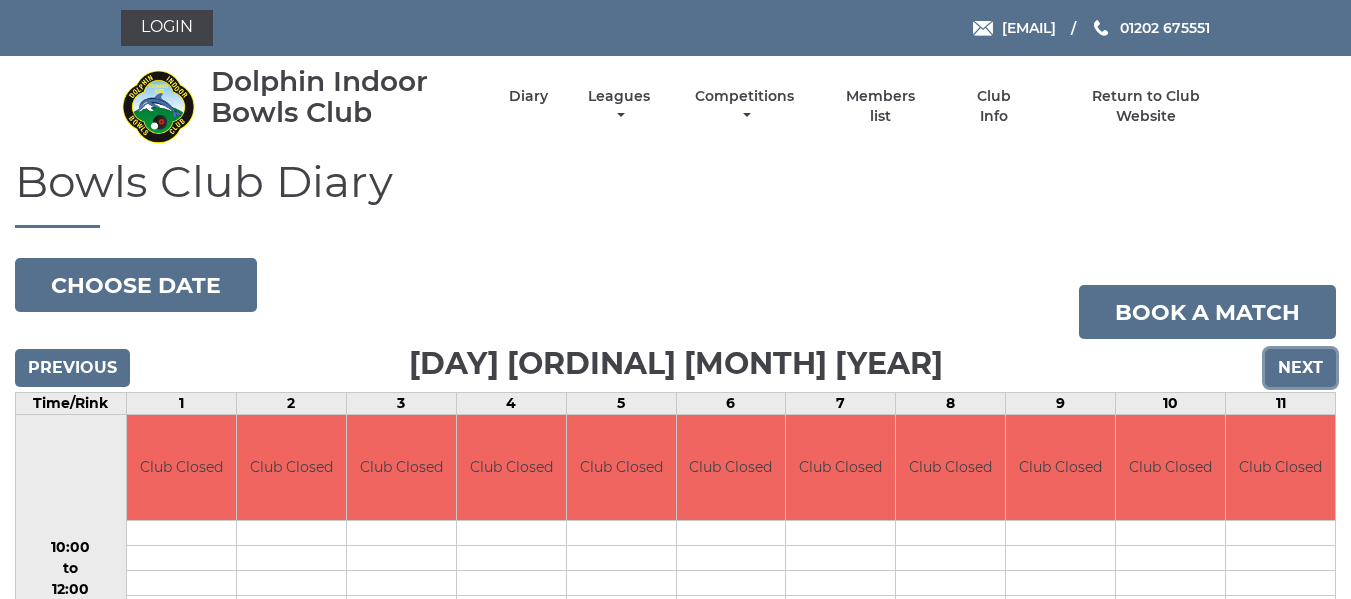 click on "Next" at bounding box center [1300, 368] 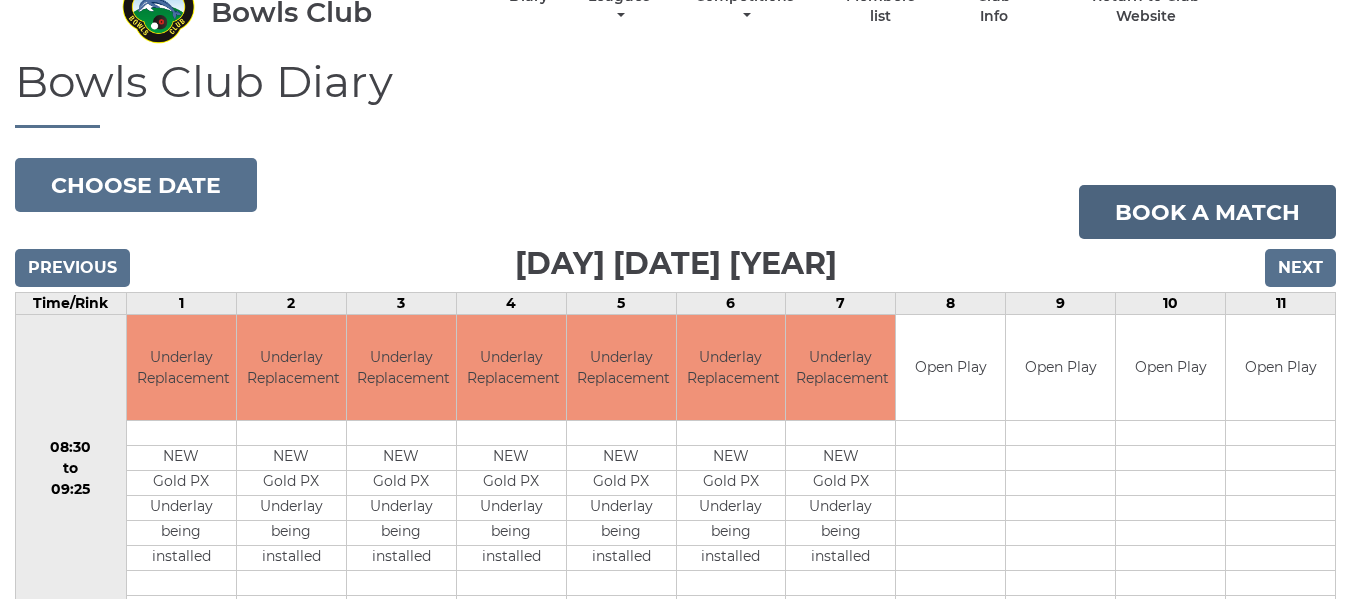 scroll, scrollTop: 92, scrollLeft: 0, axis: vertical 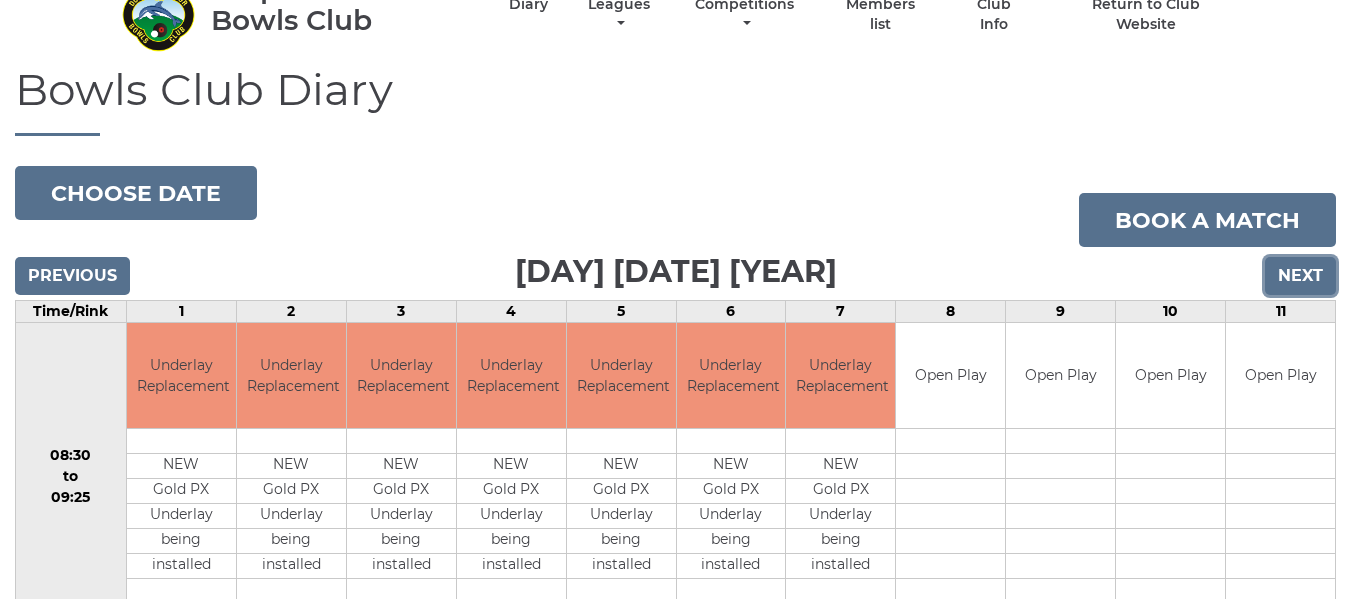 click on "Next" at bounding box center [1300, 276] 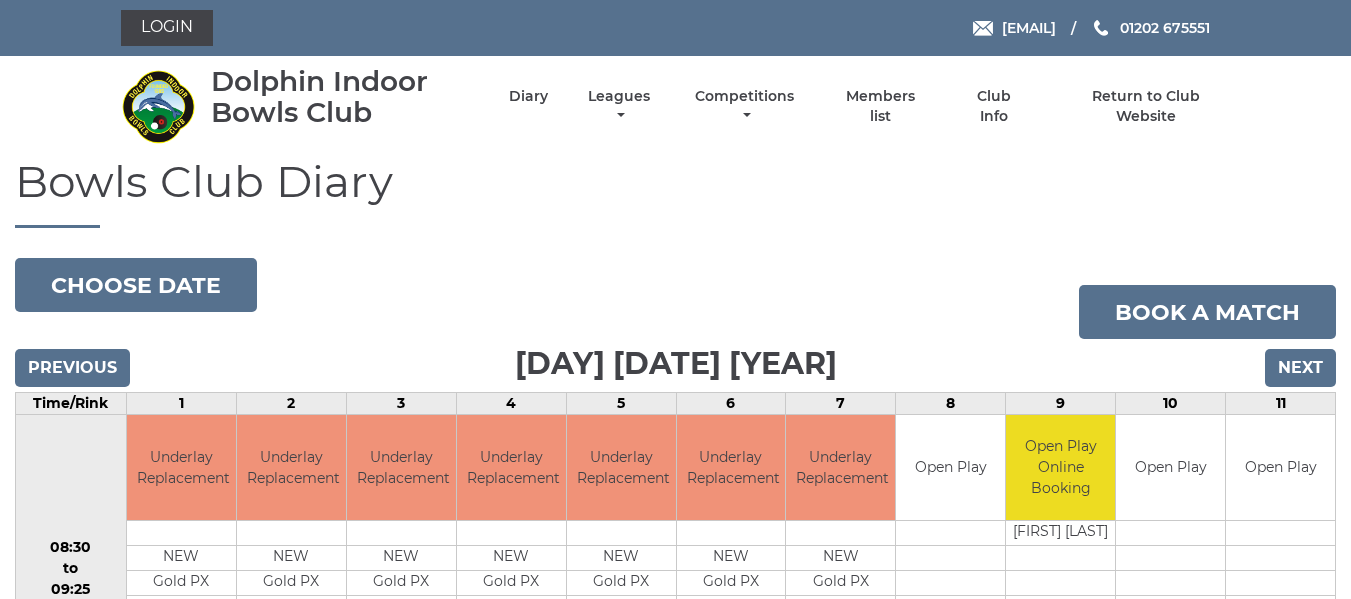 scroll, scrollTop: 0, scrollLeft: 0, axis: both 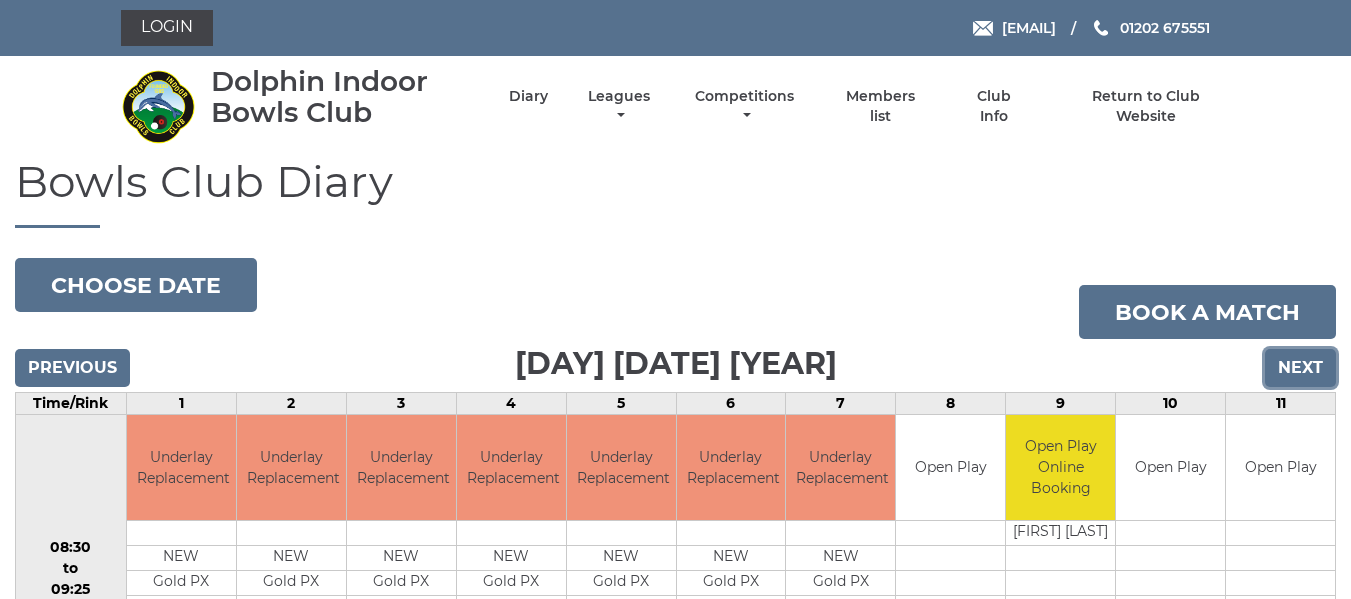 click on "Next" at bounding box center [1300, 368] 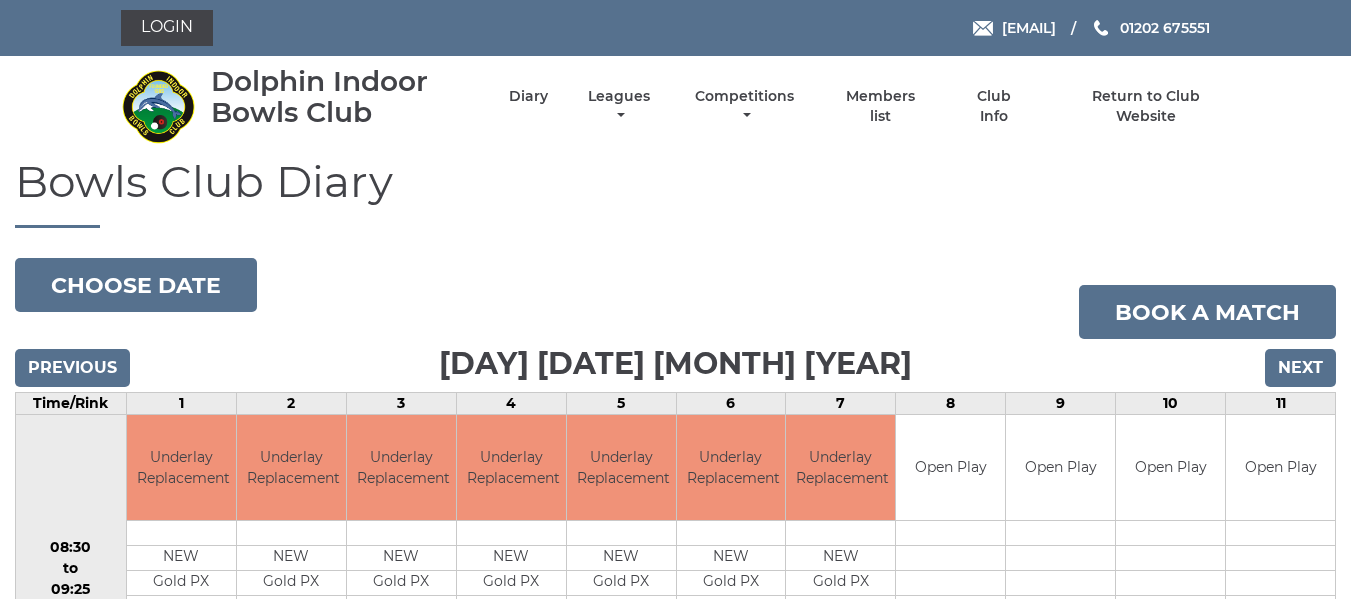 scroll, scrollTop: 0, scrollLeft: 0, axis: both 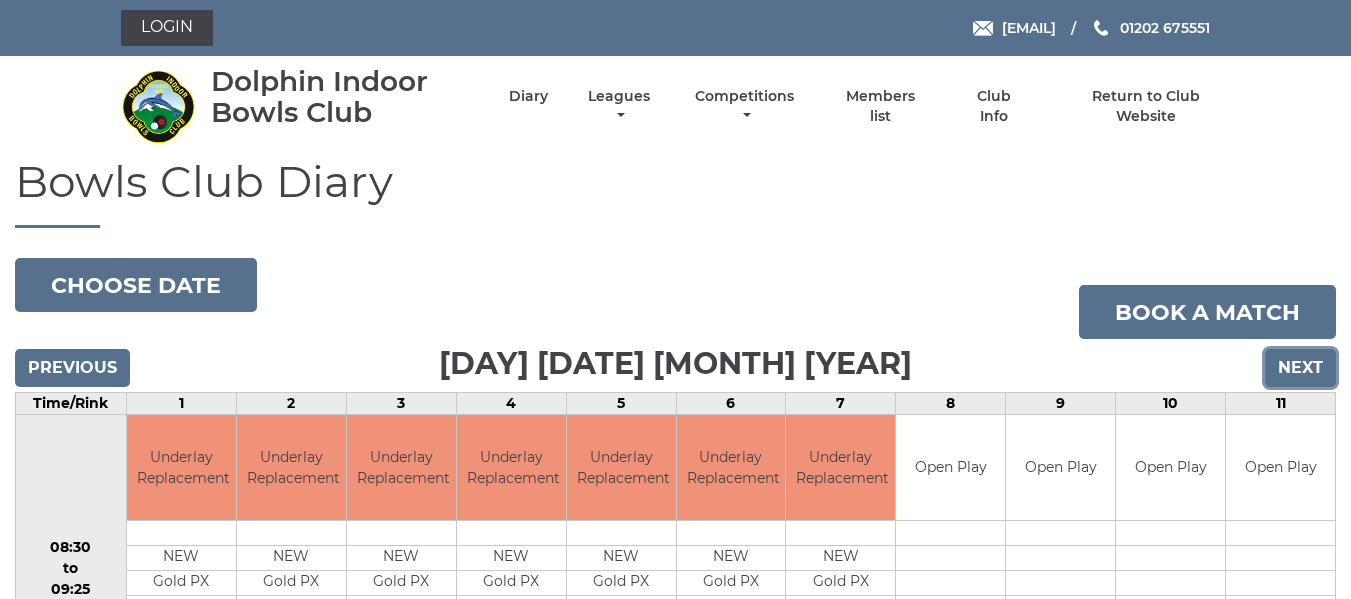click on "Next" at bounding box center (1300, 368) 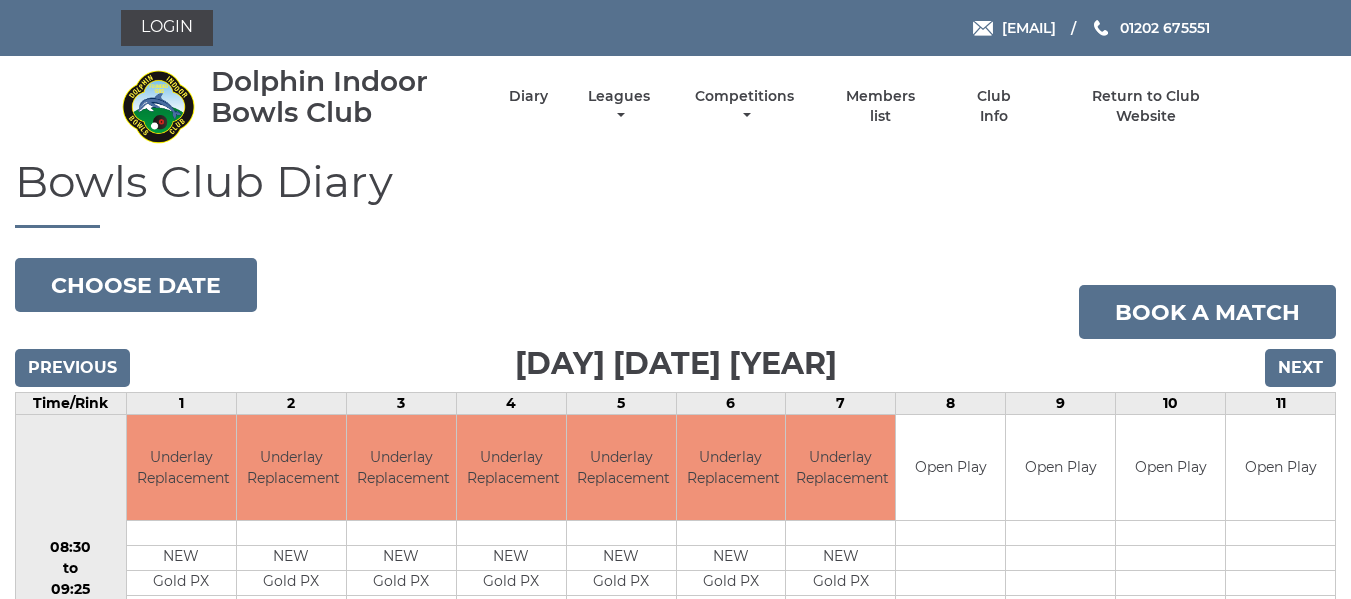 scroll, scrollTop: 0, scrollLeft: 0, axis: both 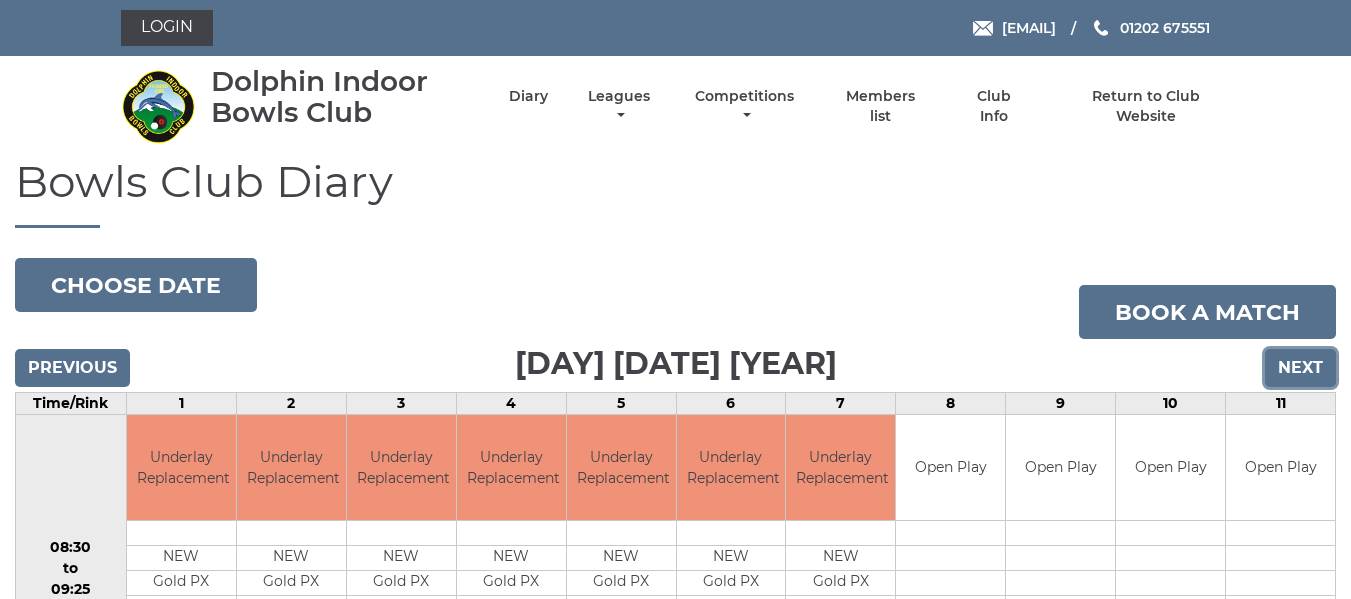 click on "Next" at bounding box center (1300, 368) 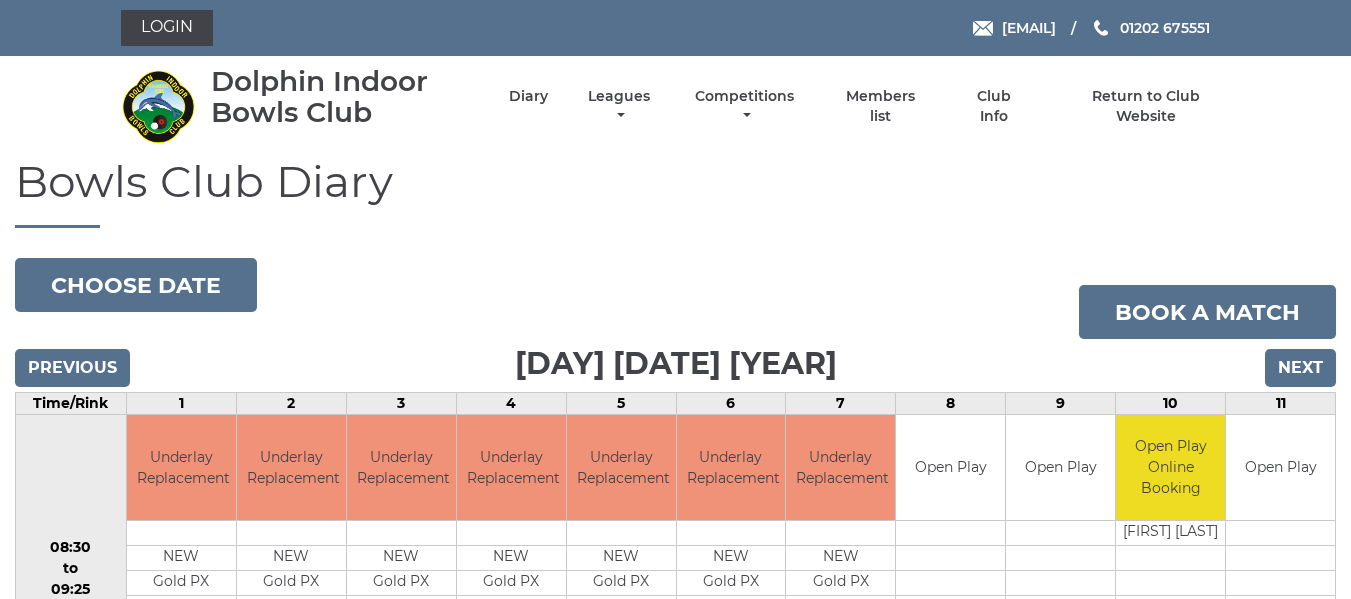 scroll, scrollTop: 0, scrollLeft: 0, axis: both 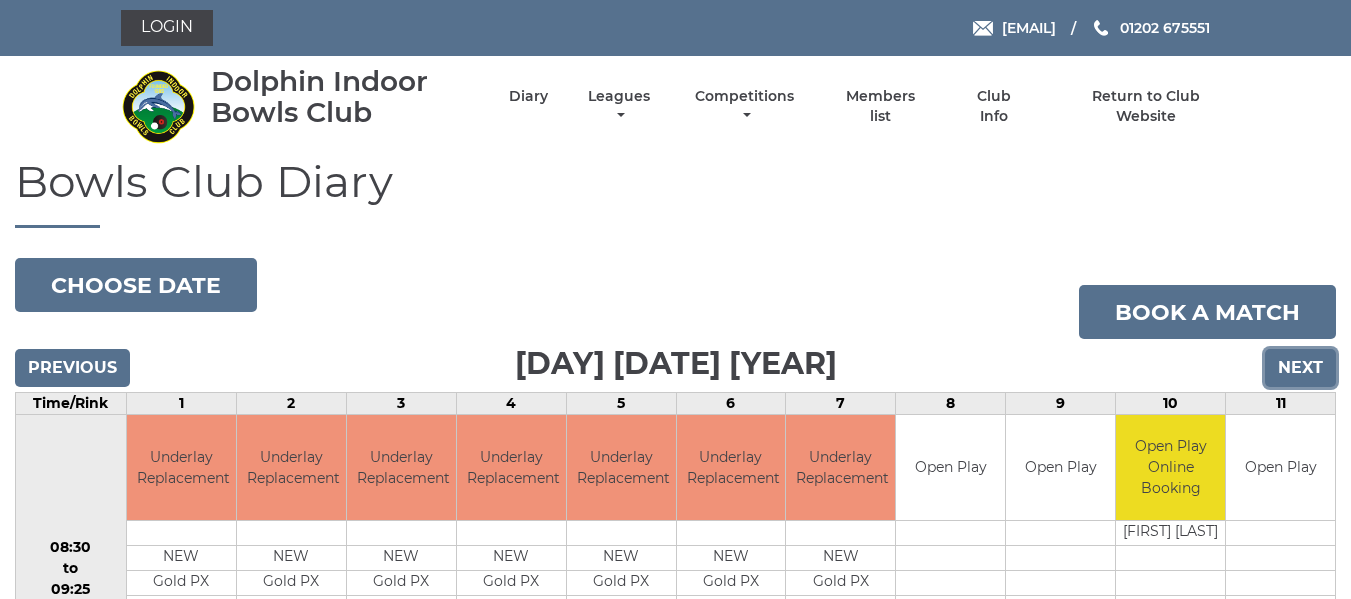 click on "Next" at bounding box center [1300, 368] 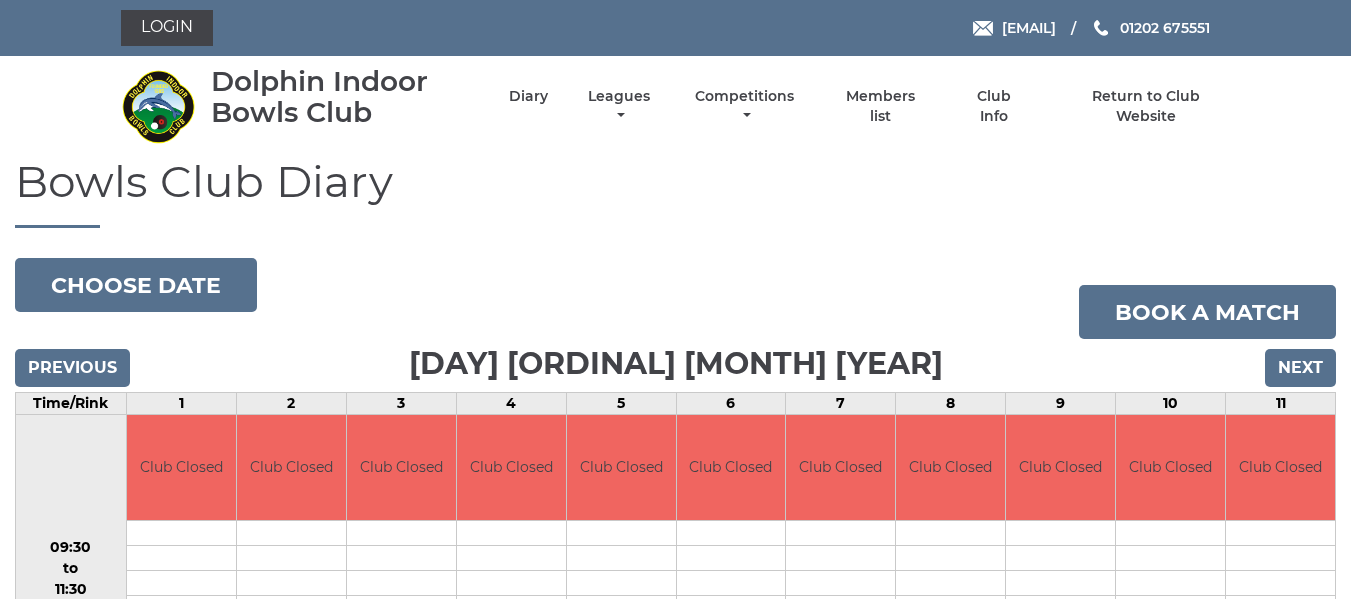 scroll, scrollTop: 0, scrollLeft: 0, axis: both 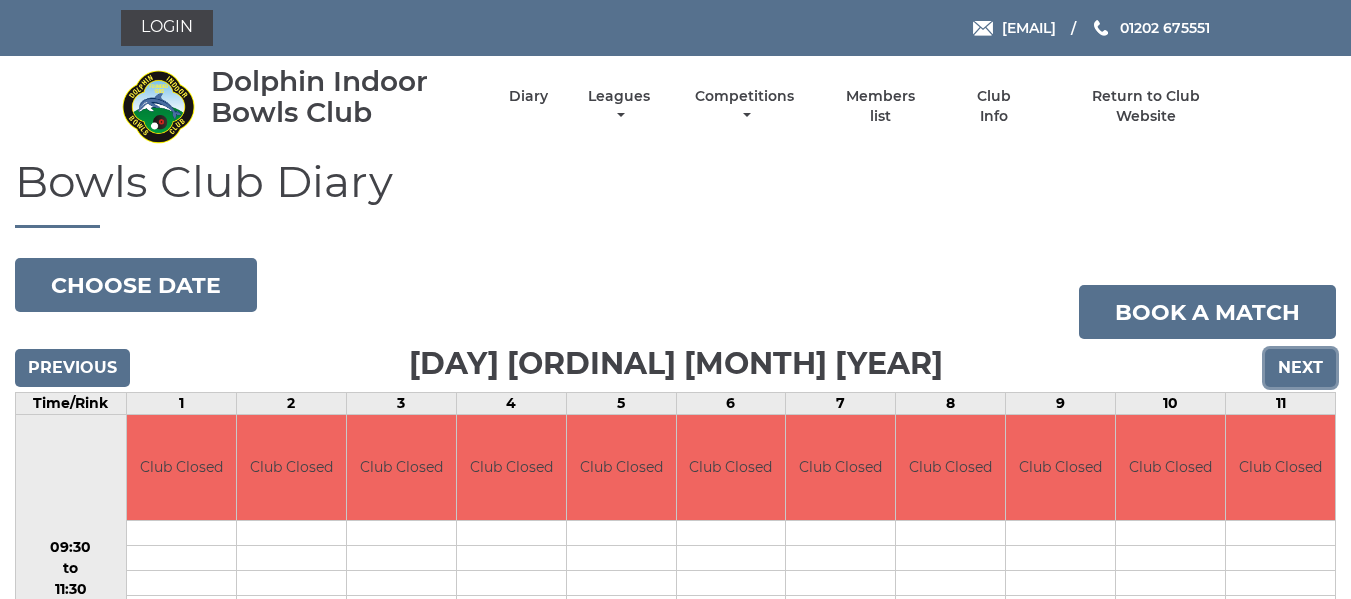 drag, startPoint x: 0, startPoint y: 0, endPoint x: 1291, endPoint y: 368, distance: 1342.425 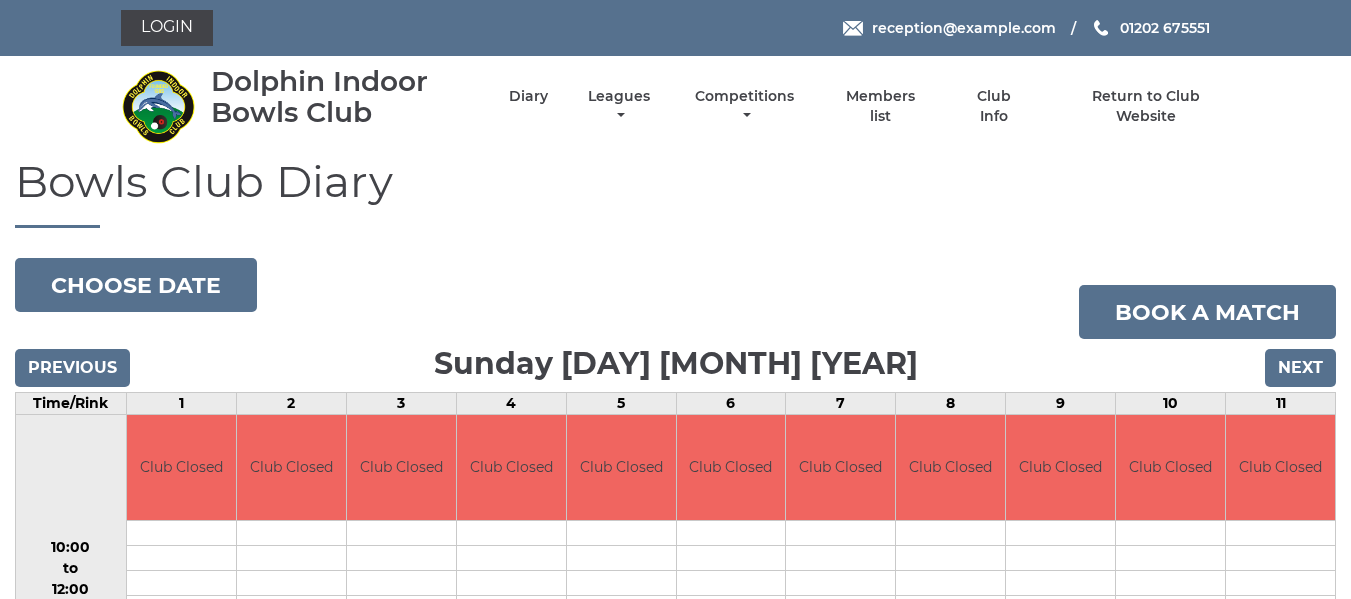 scroll, scrollTop: 0, scrollLeft: 0, axis: both 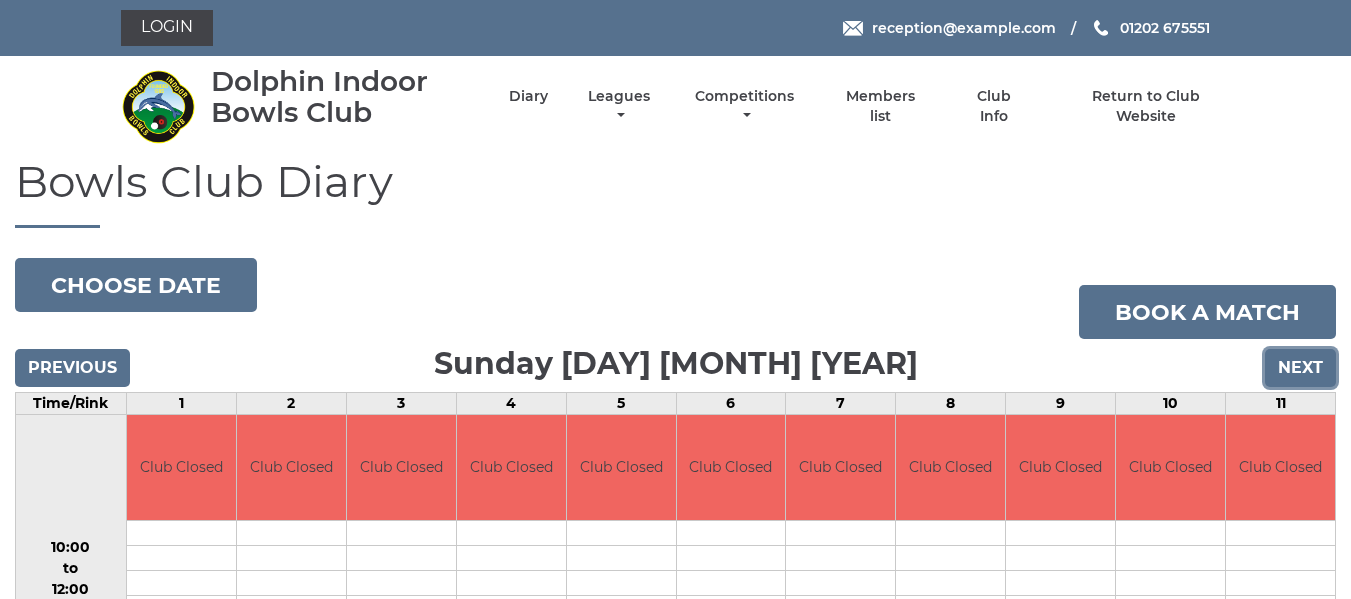click on "Next" at bounding box center (1300, 368) 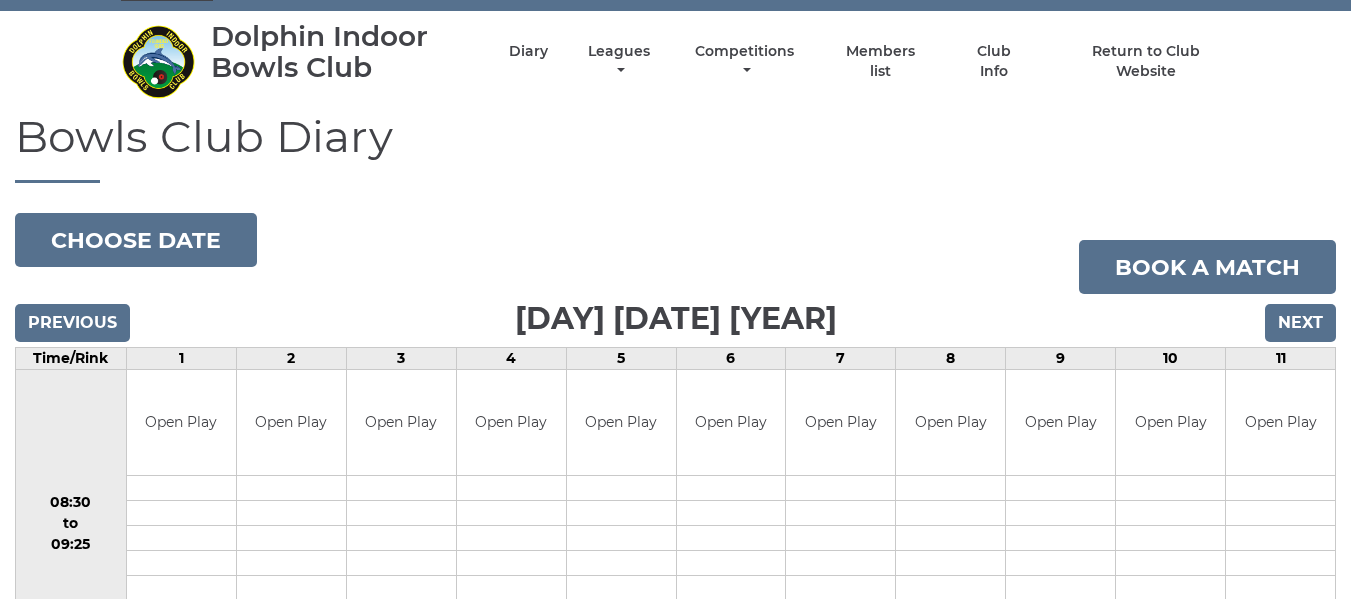 scroll, scrollTop: 0, scrollLeft: 0, axis: both 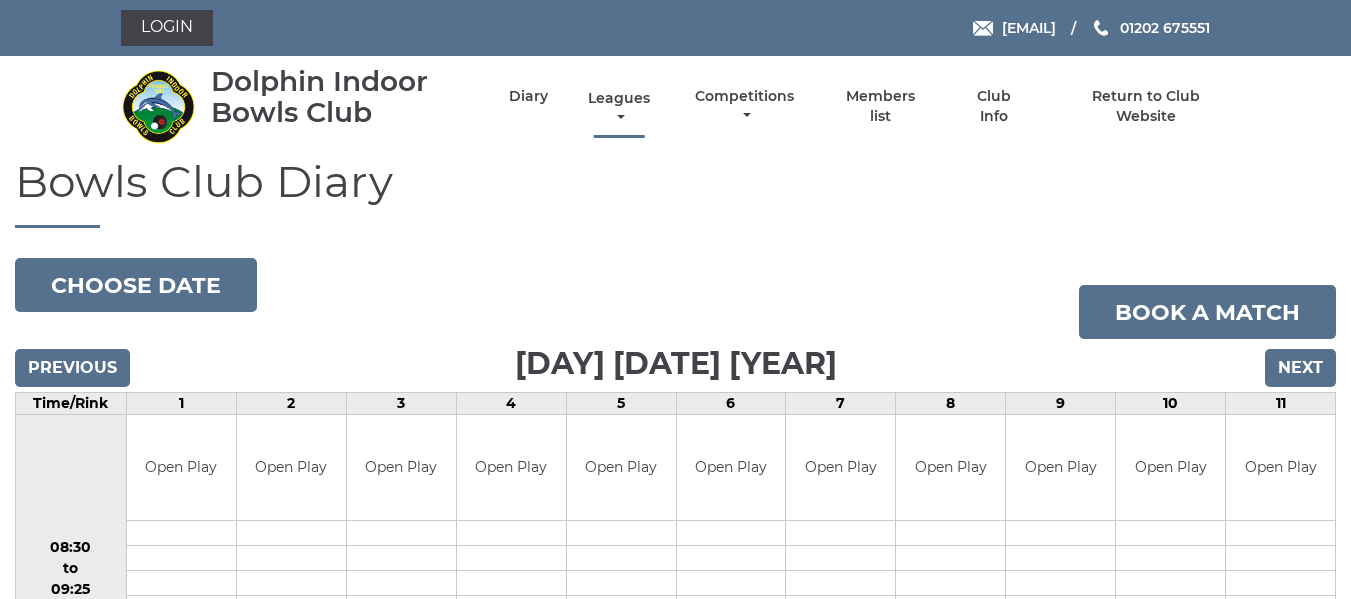 click on "Leagues" at bounding box center [619, 108] 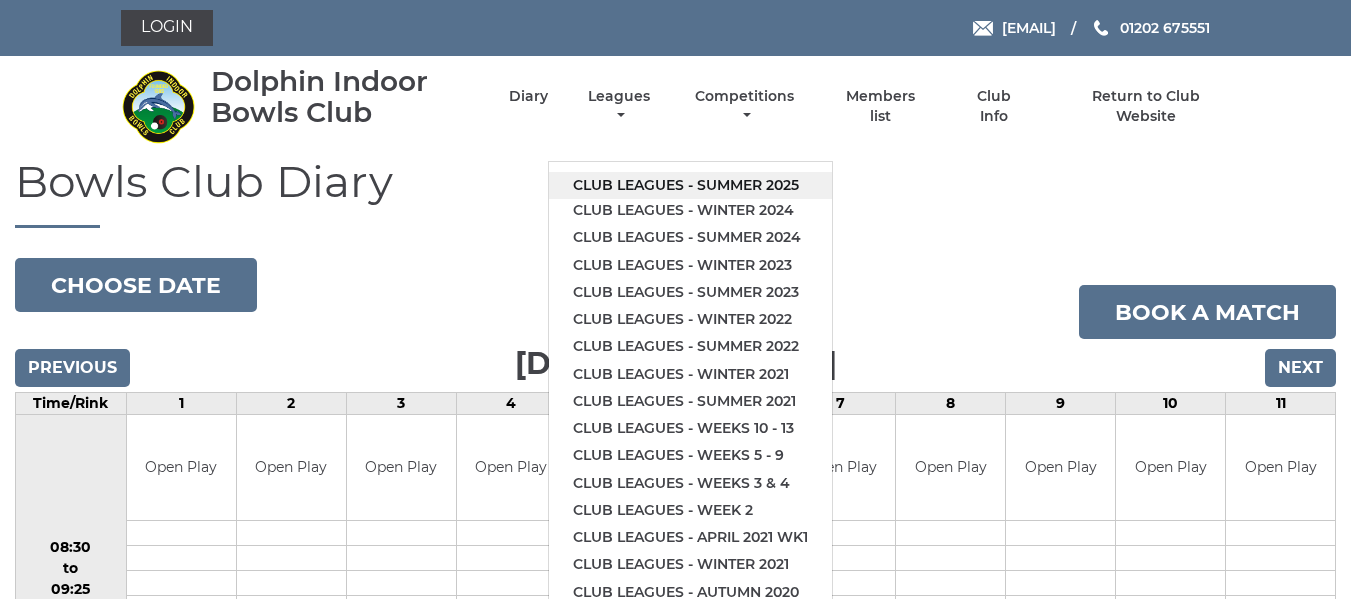 click on "Club leagues - Summer 2025" at bounding box center (690, 185) 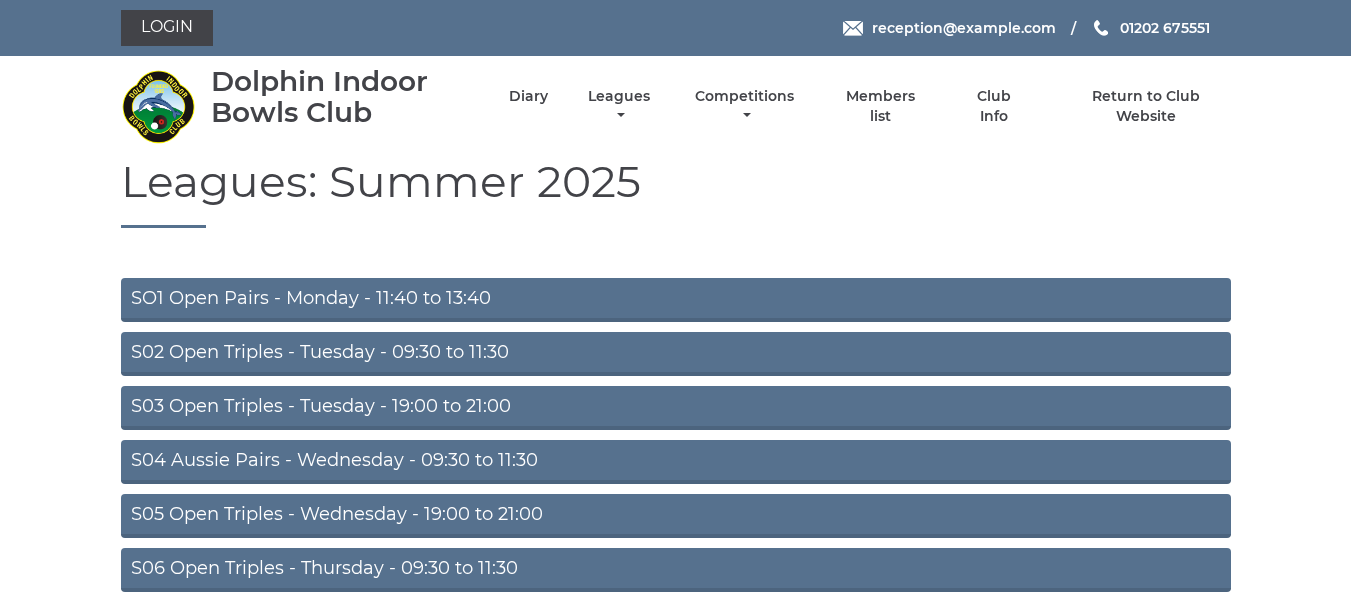 scroll, scrollTop: 0, scrollLeft: 0, axis: both 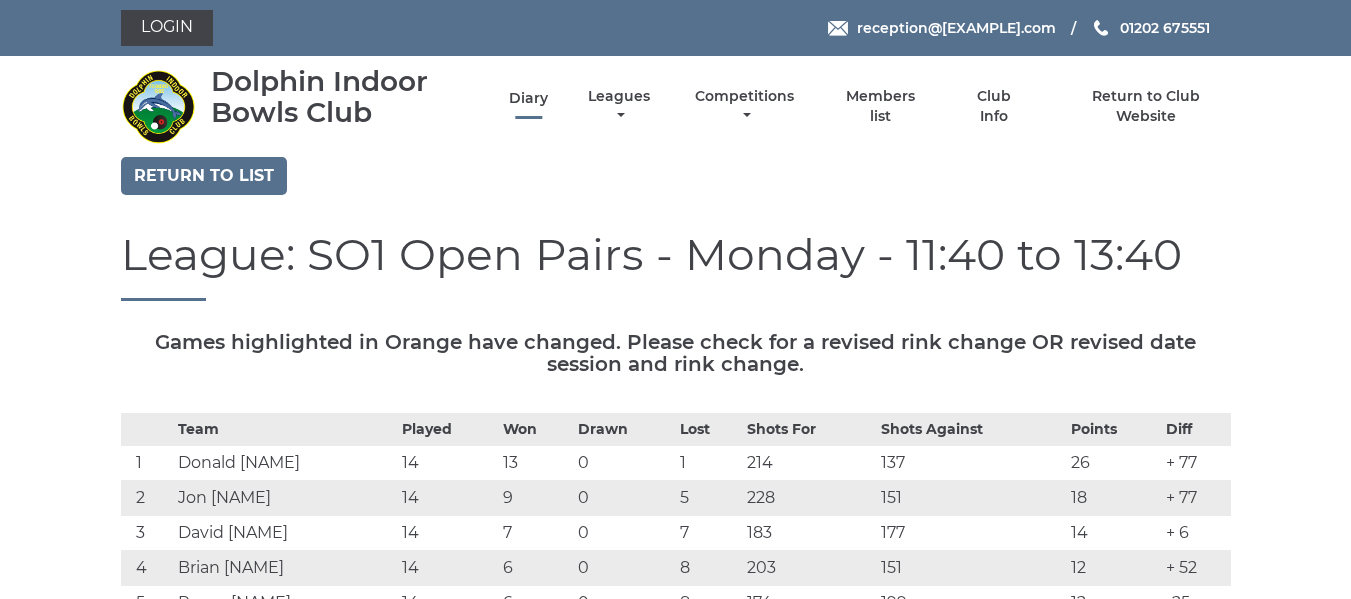 click on "Diary" at bounding box center (528, 98) 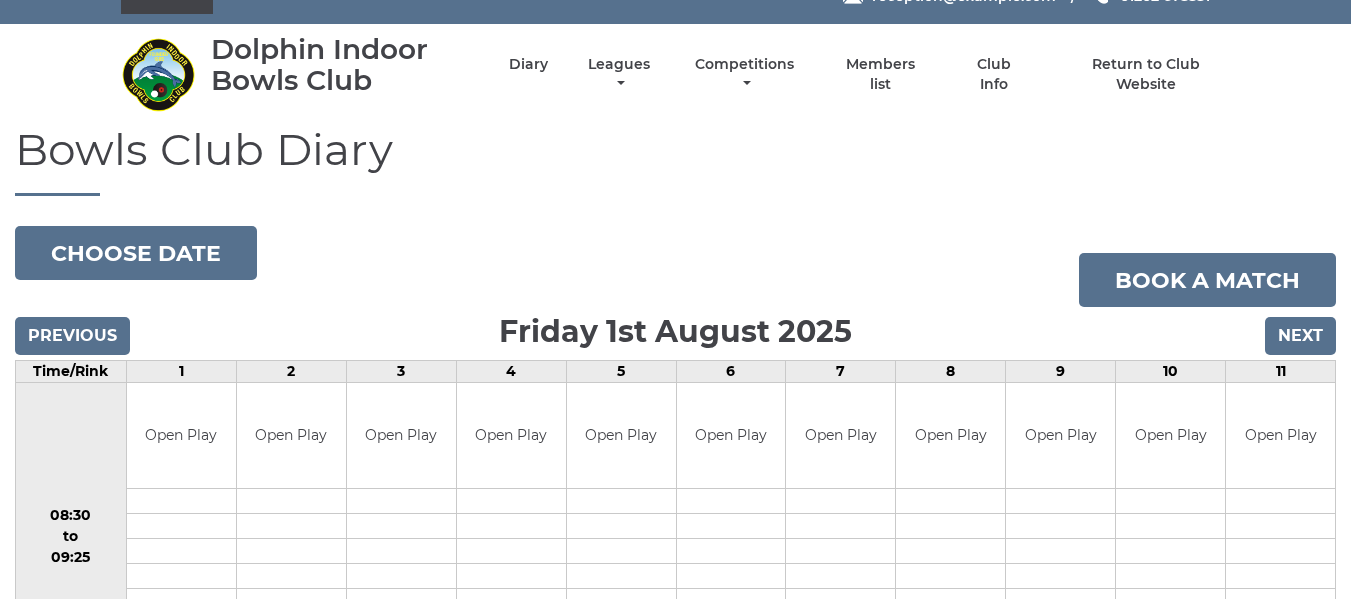 scroll, scrollTop: 0, scrollLeft: 0, axis: both 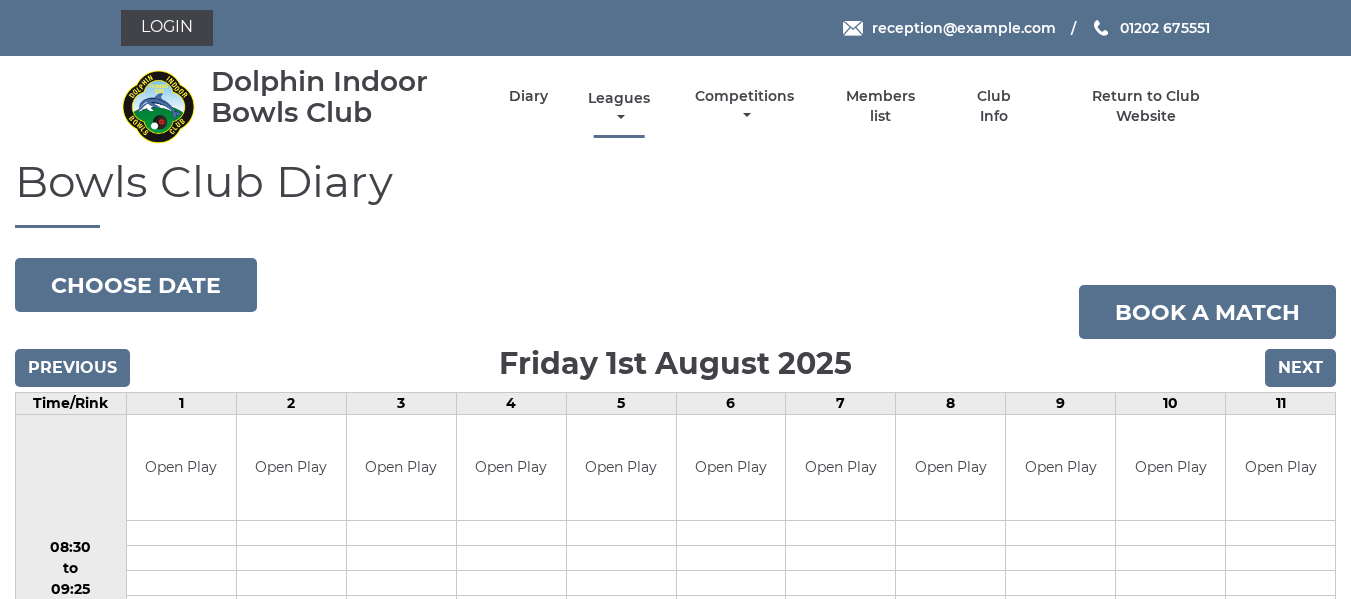 click on "Leagues" at bounding box center (619, 108) 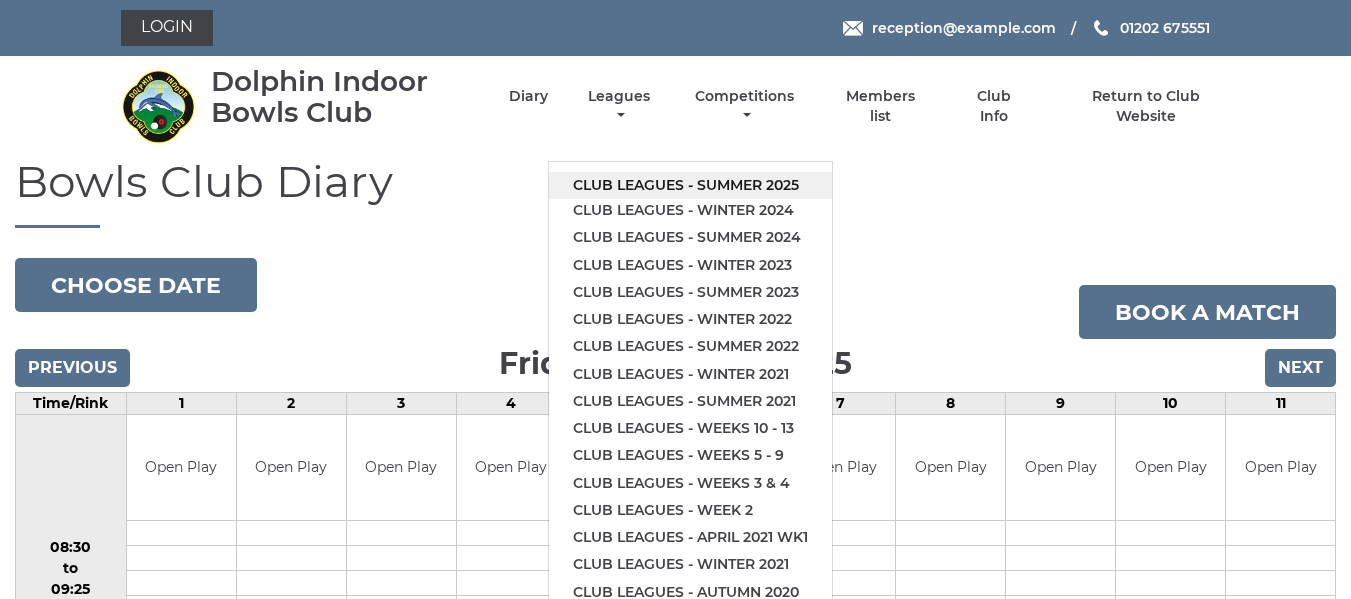 click on "Club leagues - Summer 2025" at bounding box center [690, 185] 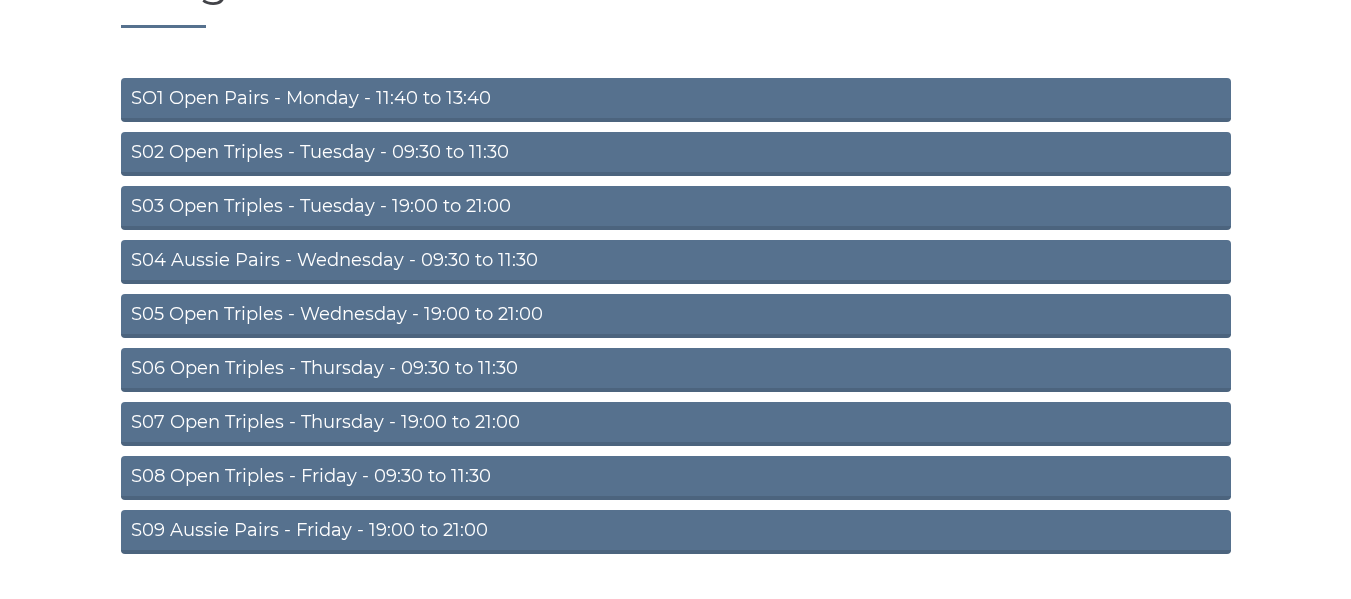 scroll, scrollTop: 250, scrollLeft: 0, axis: vertical 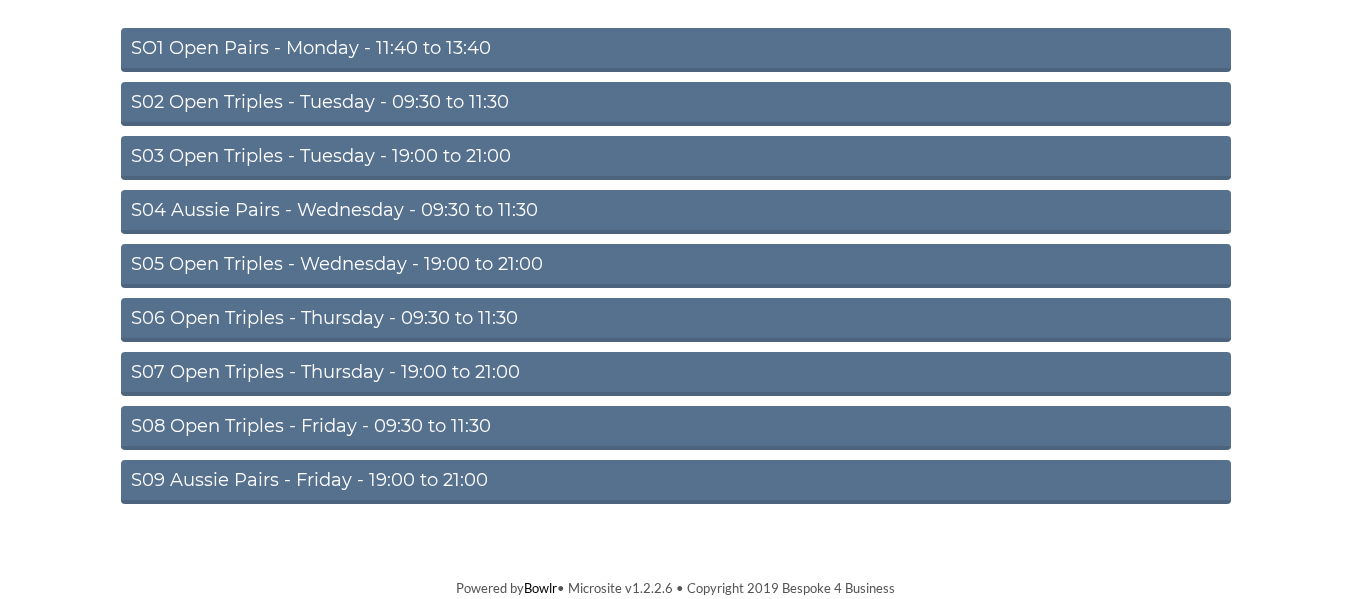 click on "S08 Open Triples - Friday - 09:30 to 11:30" at bounding box center (676, 428) 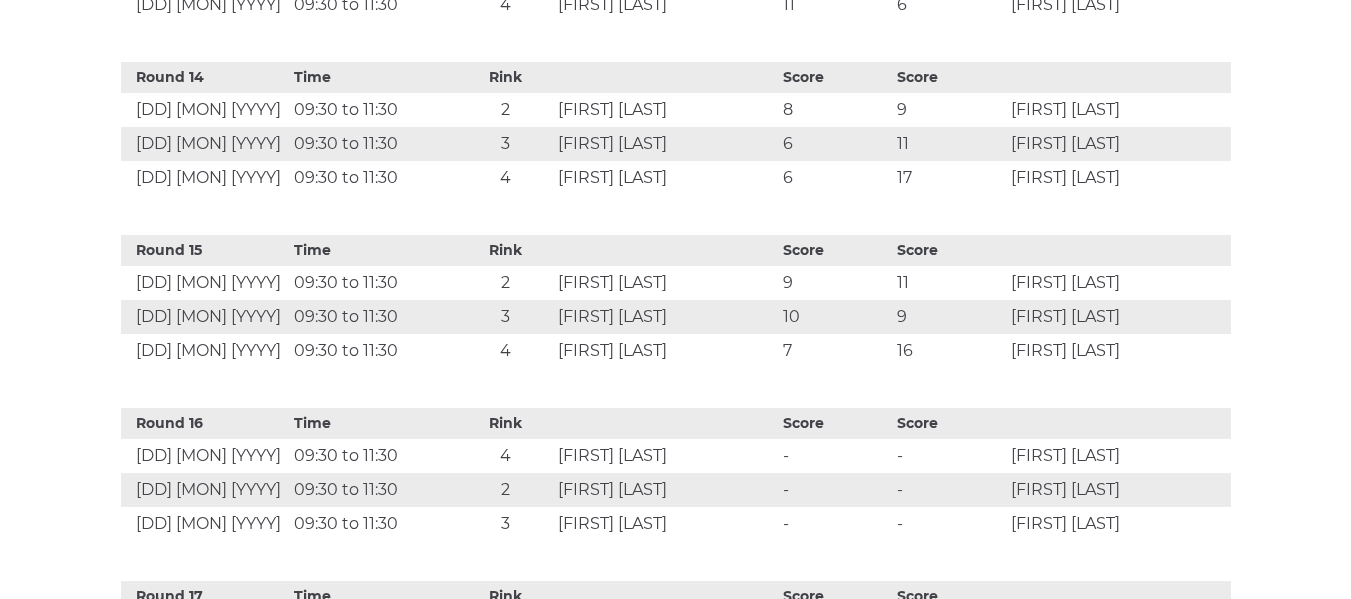 scroll, scrollTop: 3000, scrollLeft: 0, axis: vertical 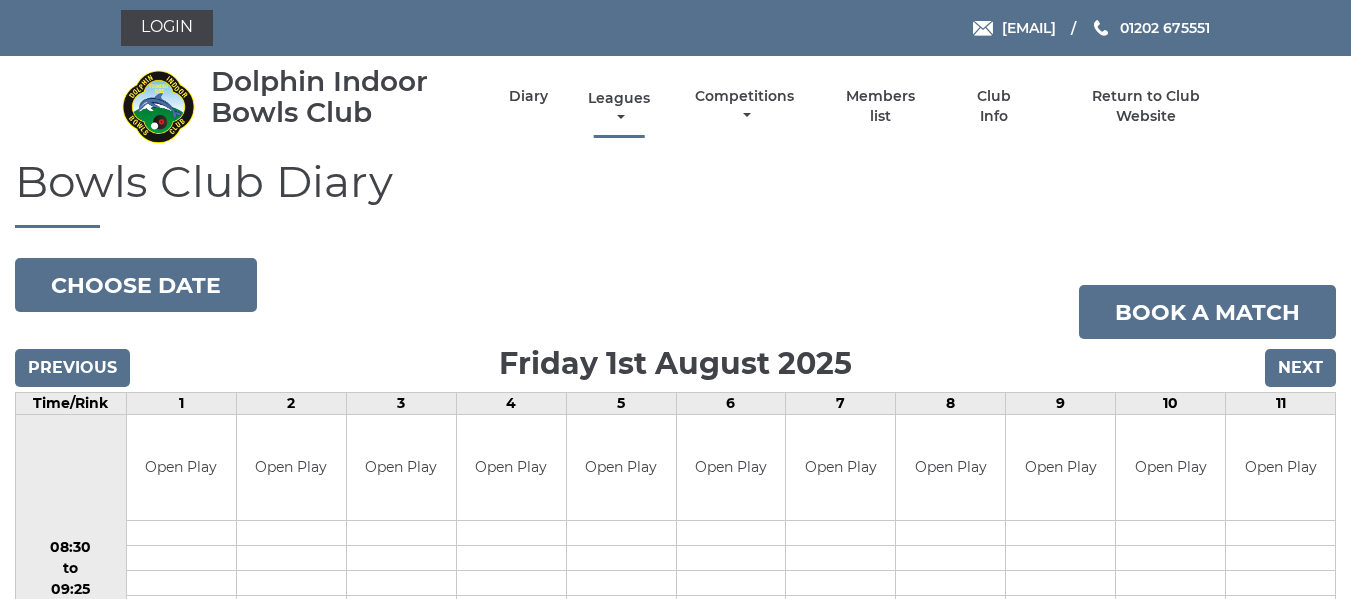 click on "Leagues" at bounding box center (619, 108) 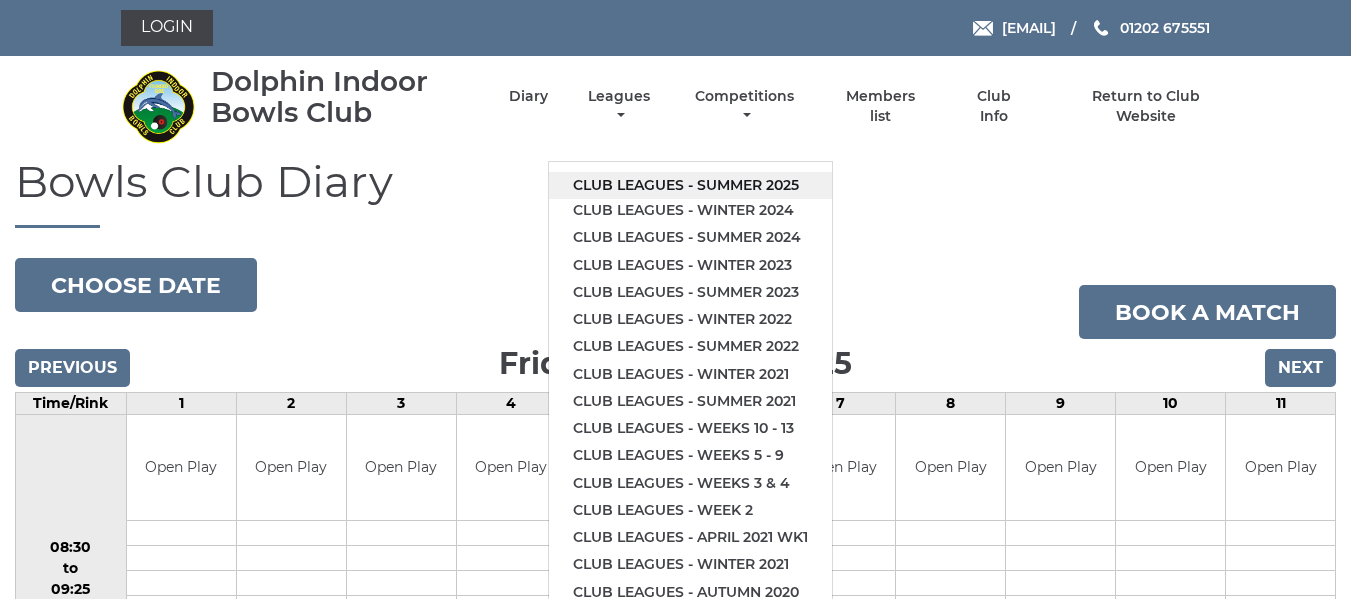 click on "Club leagues - Summer 2025" at bounding box center [690, 185] 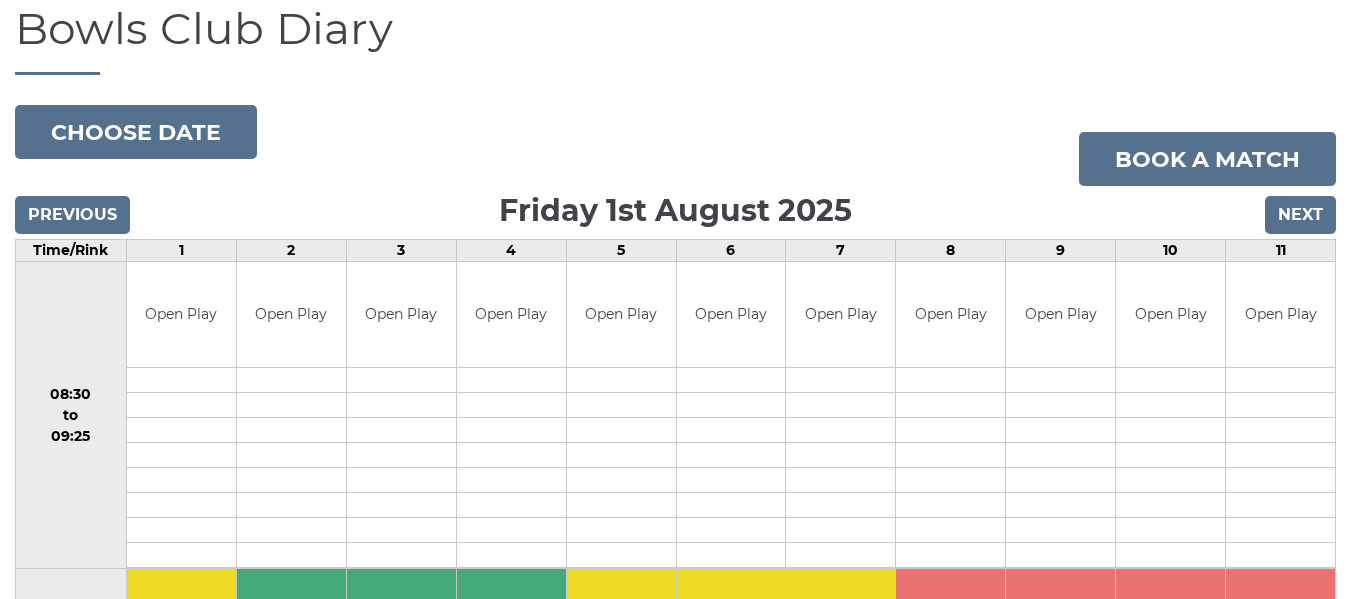 scroll, scrollTop: 200, scrollLeft: 0, axis: vertical 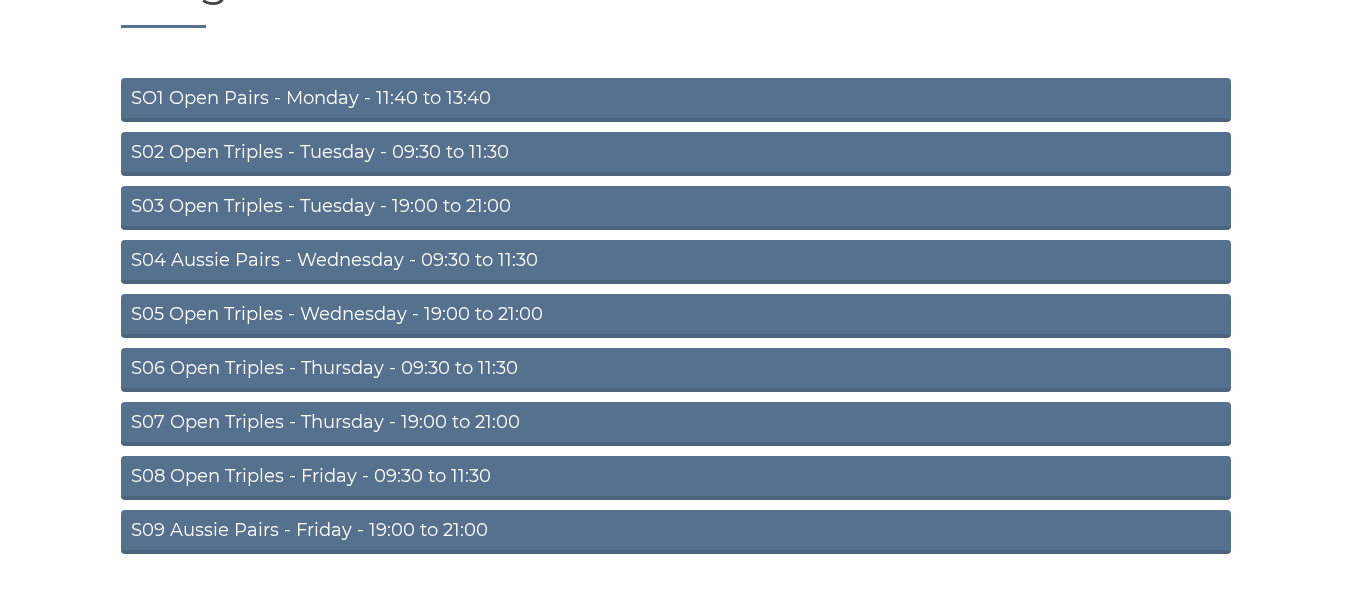 click on "SO1 Open Pairs - Monday - 11:40 to 13:40" at bounding box center (676, 100) 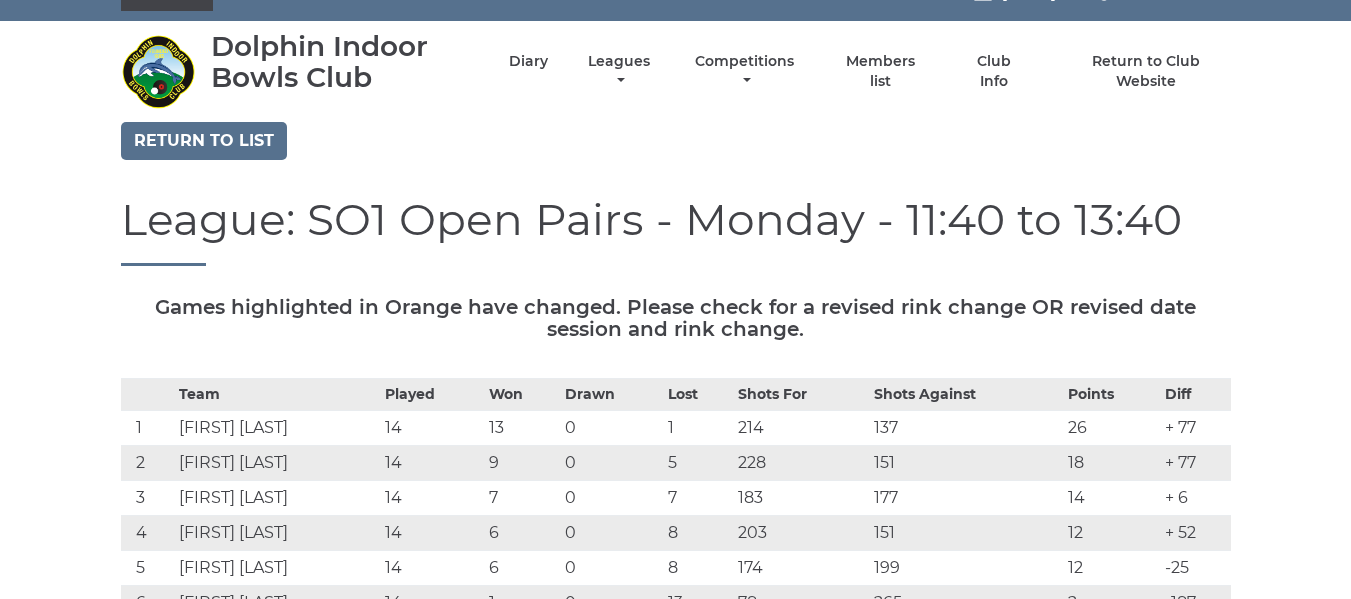 scroll, scrollTop: 0, scrollLeft: 0, axis: both 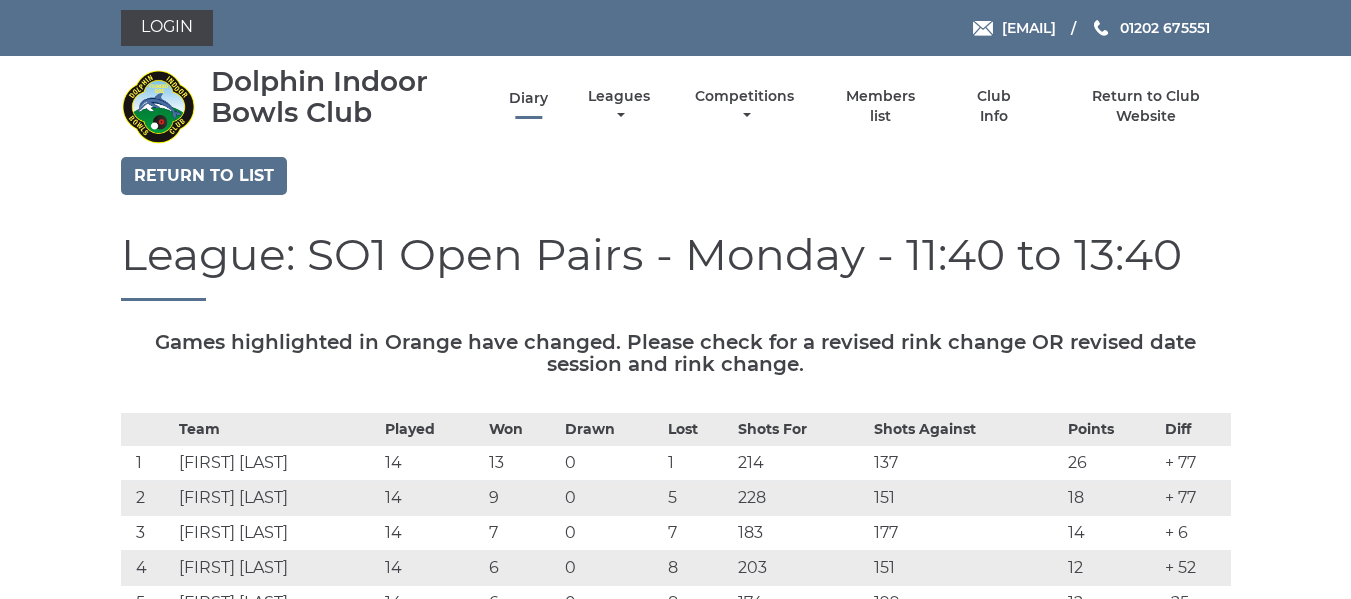 click on "Diary" at bounding box center [528, 98] 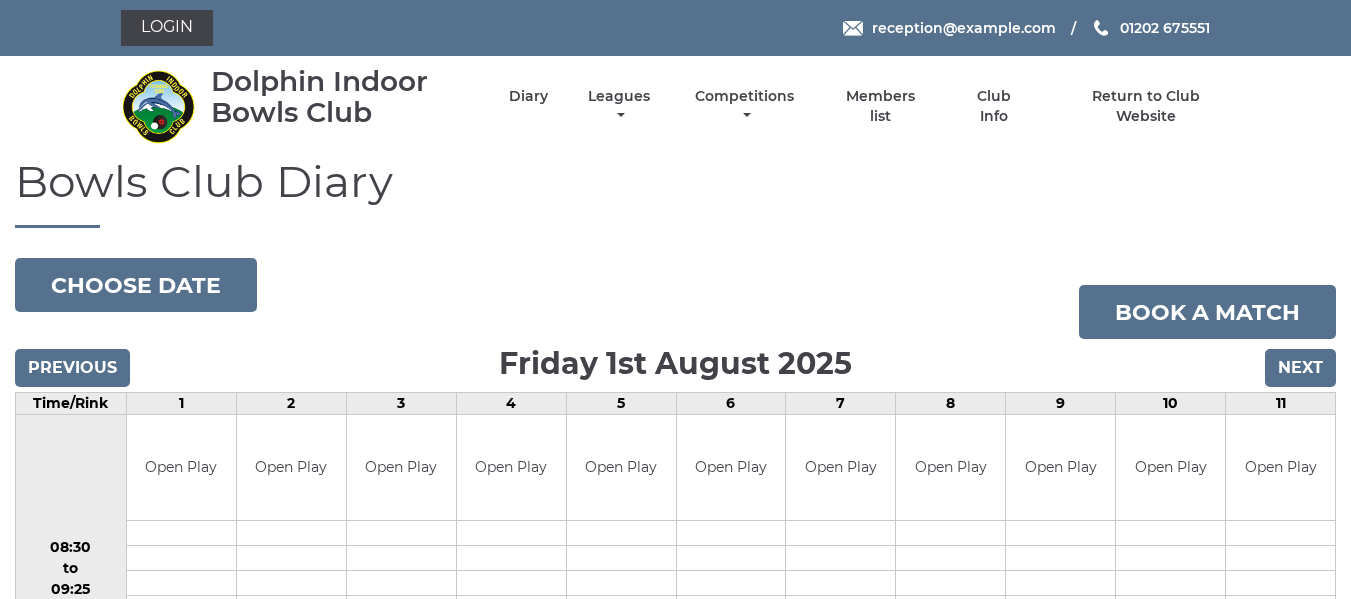 scroll, scrollTop: 0, scrollLeft: 0, axis: both 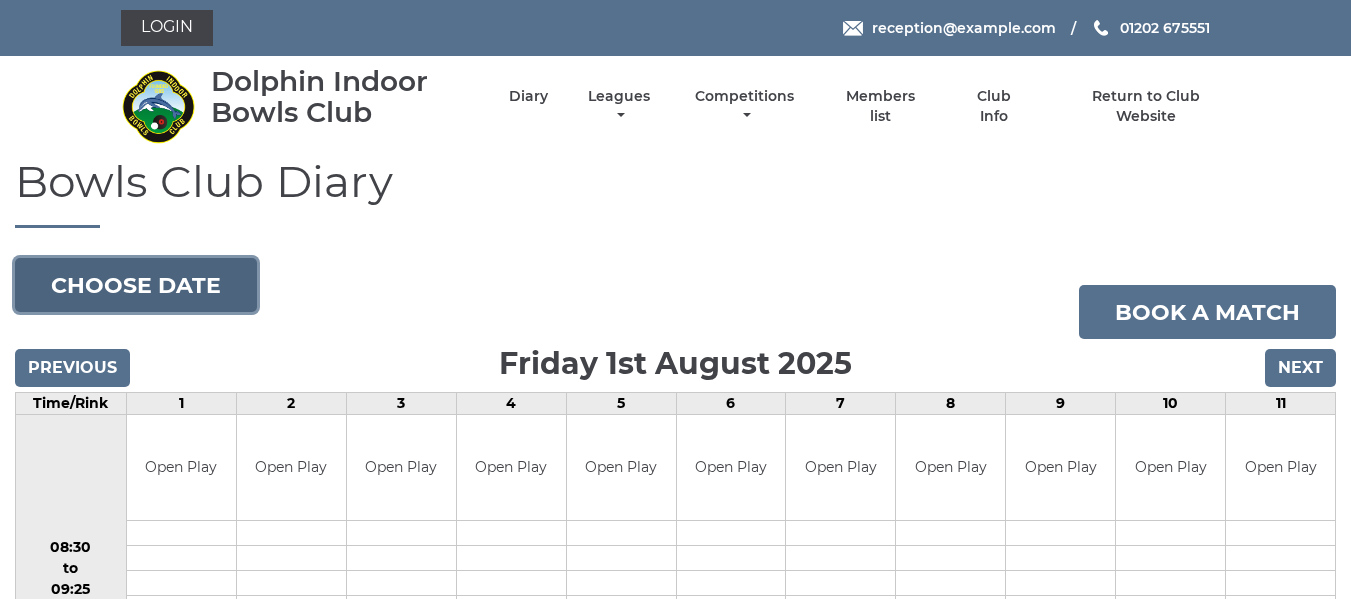 click on "Choose date" at bounding box center (136, 285) 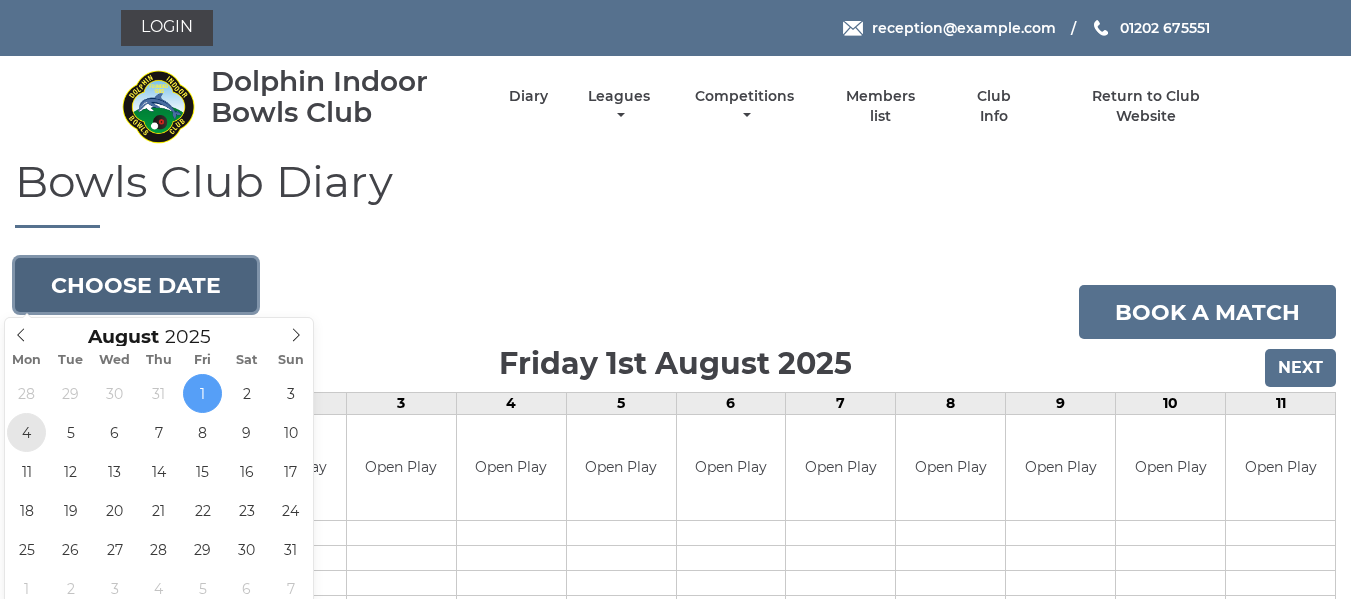 type on "2025-08-04" 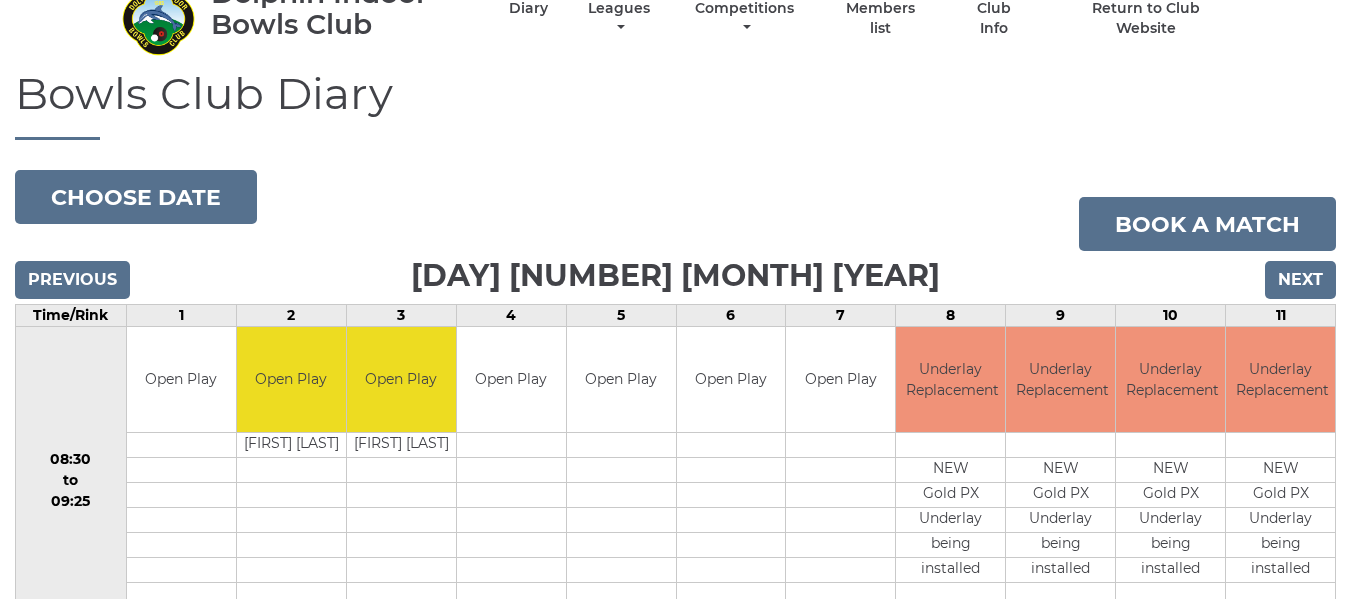 scroll, scrollTop: 0, scrollLeft: 0, axis: both 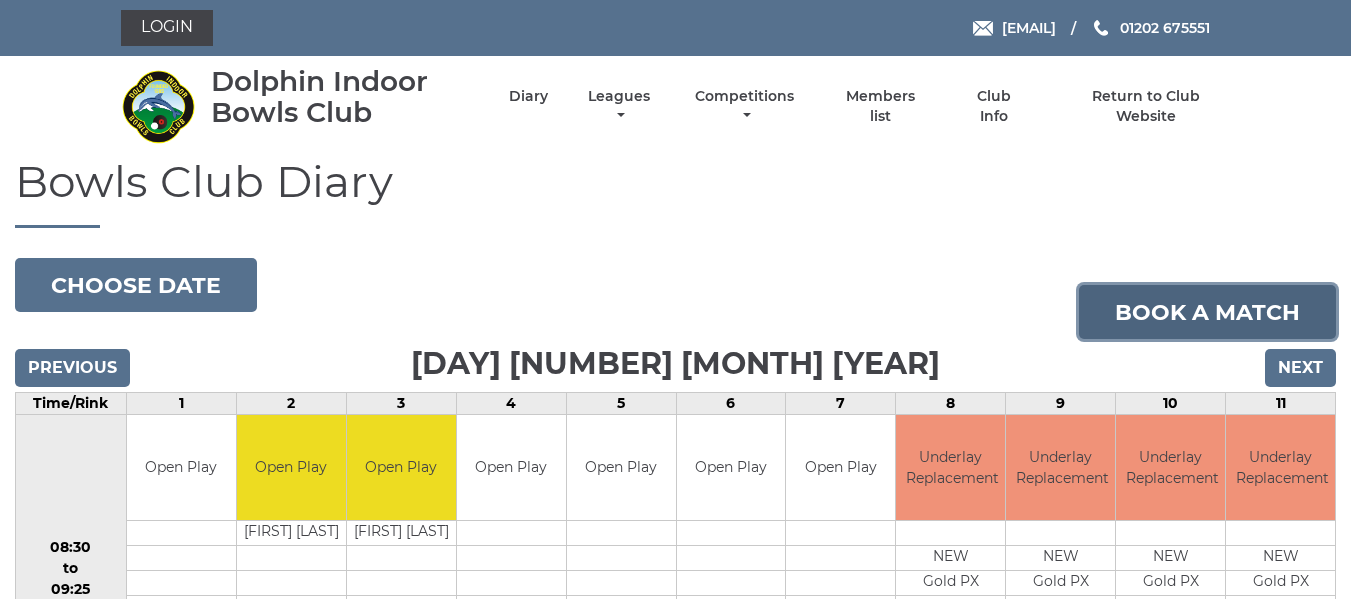 click on "Book a match" at bounding box center [1207, 312] 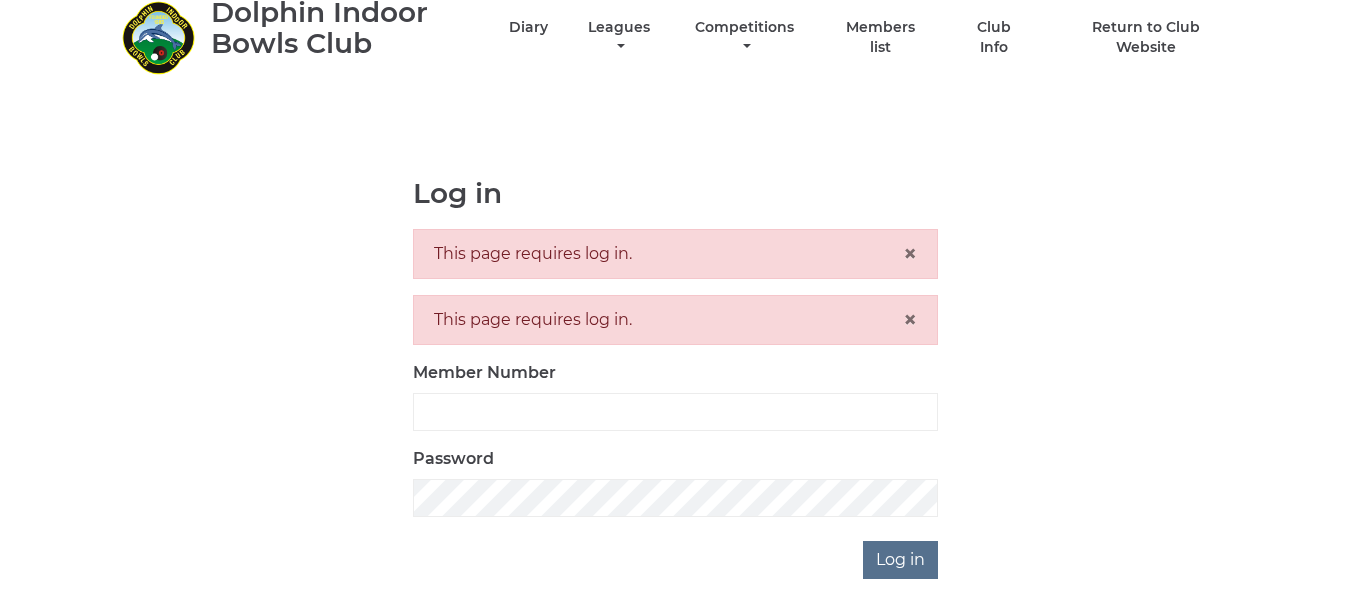 scroll, scrollTop: 158, scrollLeft: 0, axis: vertical 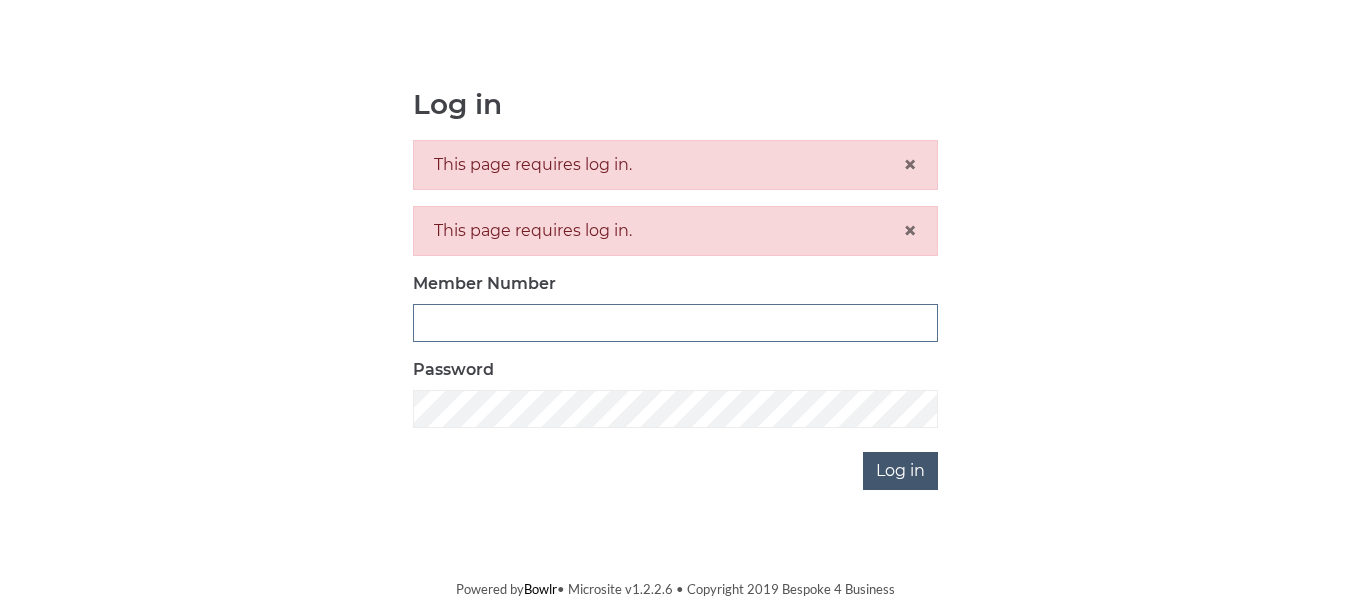 type on "2644" 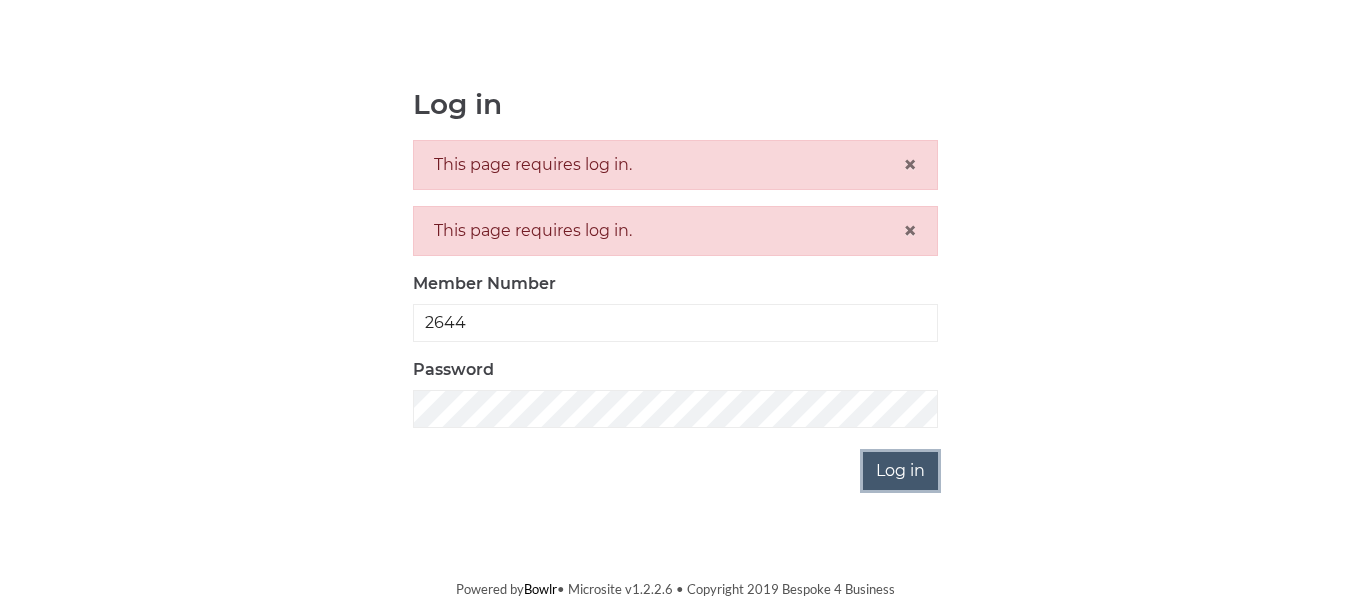 click on "Log in" at bounding box center [900, 471] 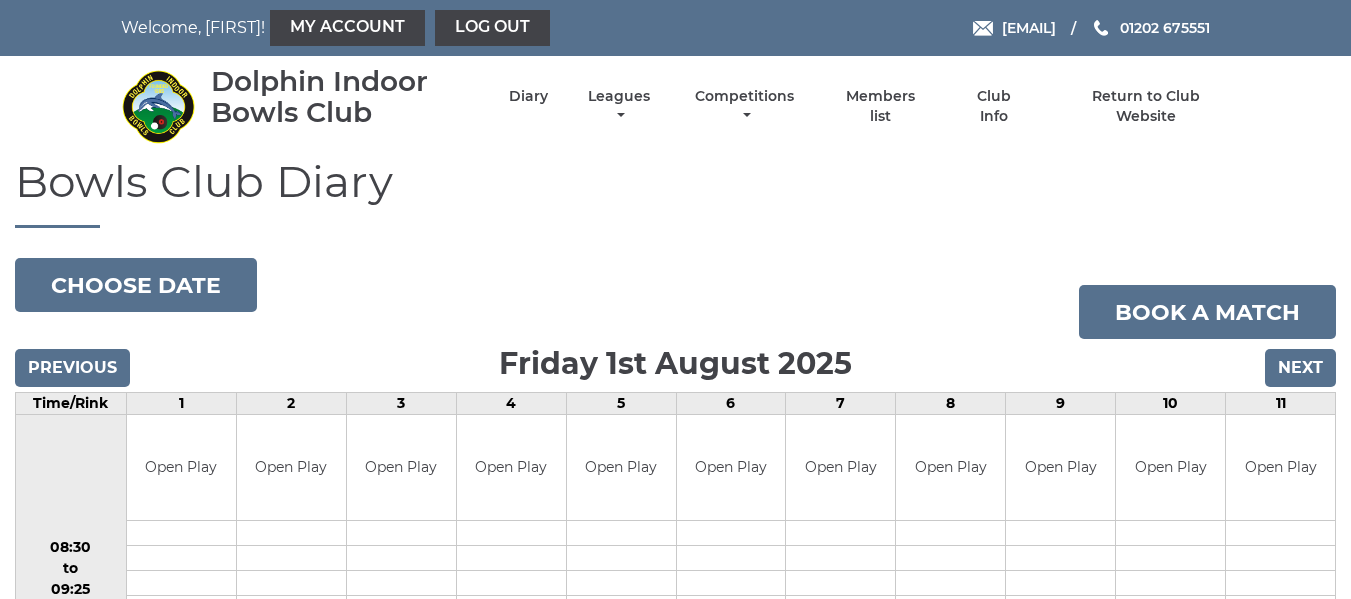 scroll, scrollTop: 0, scrollLeft: 0, axis: both 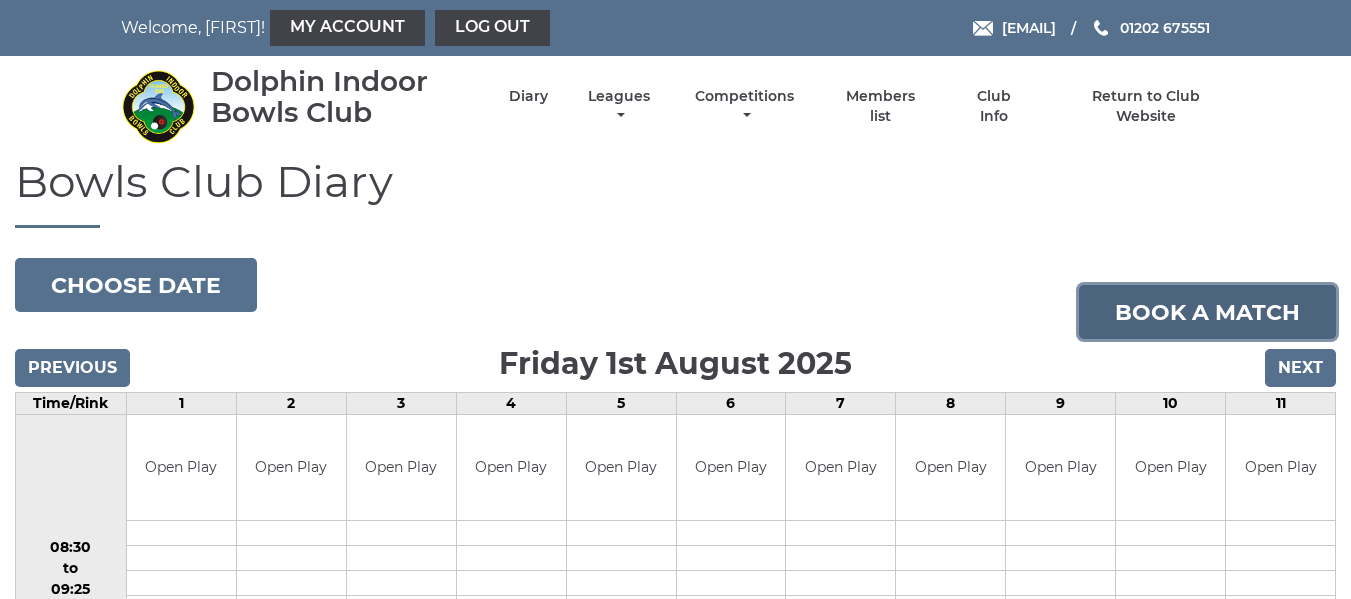 click on "Book a match" at bounding box center [1207, 312] 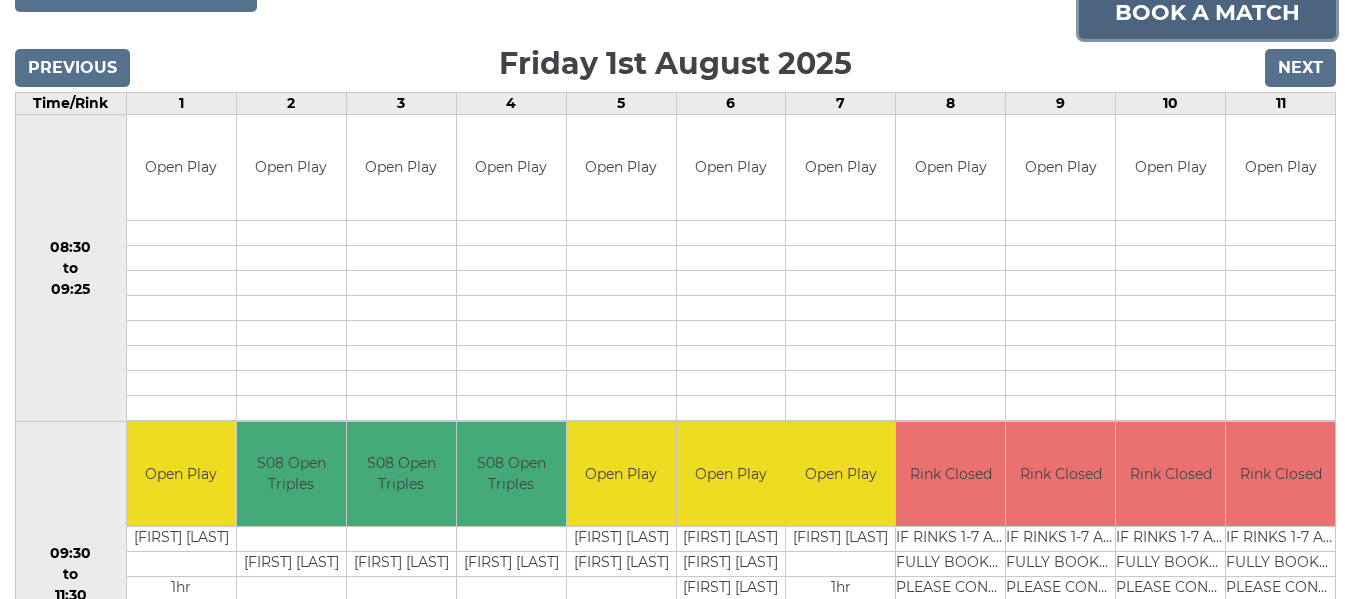 scroll, scrollTop: 139, scrollLeft: 0, axis: vertical 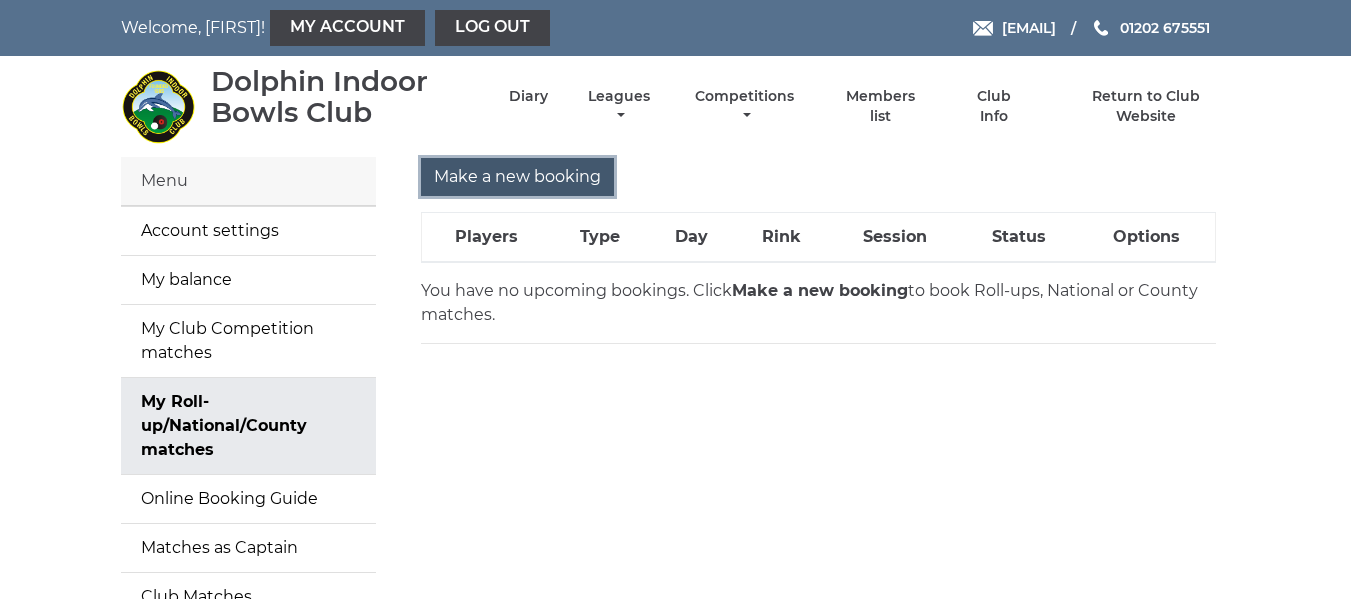 click on "Make a new booking" at bounding box center [517, 177] 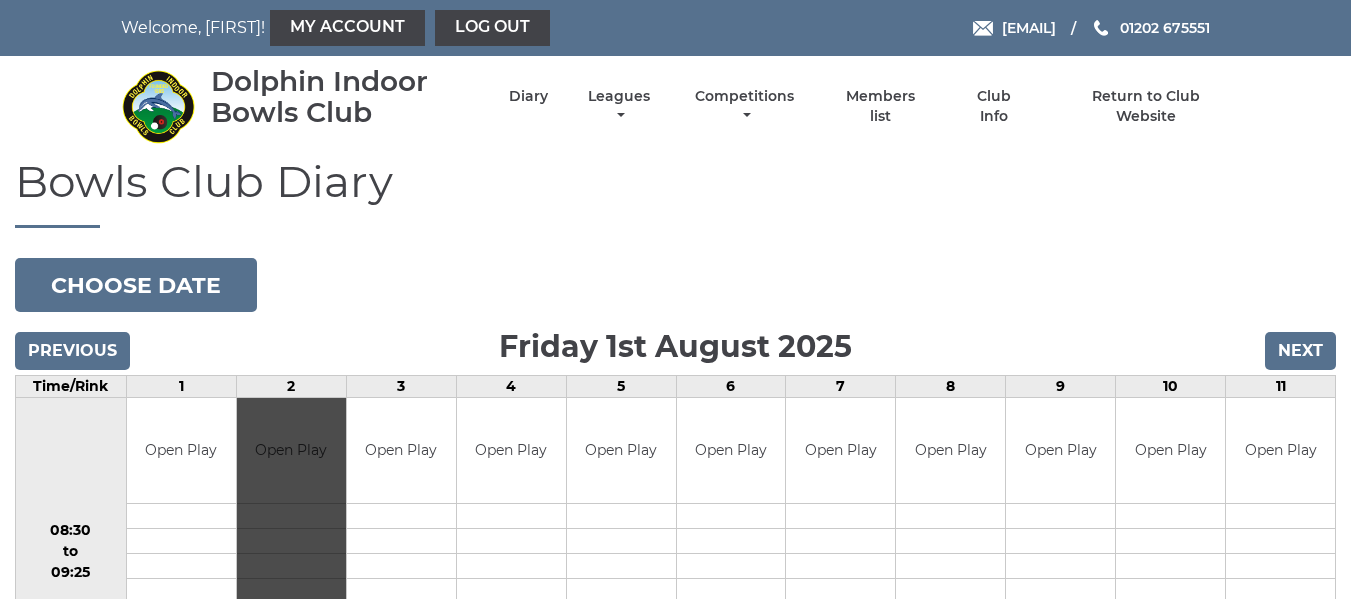 scroll, scrollTop: 200, scrollLeft: 0, axis: vertical 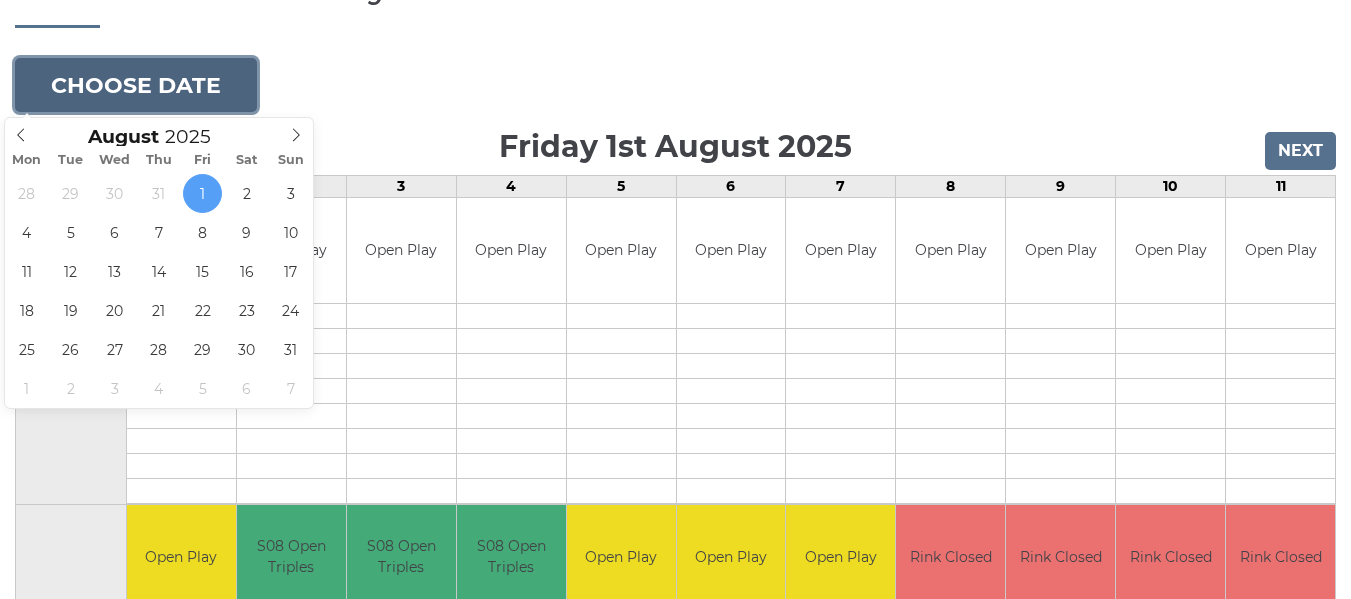click on "Choose date" at bounding box center (136, 85) 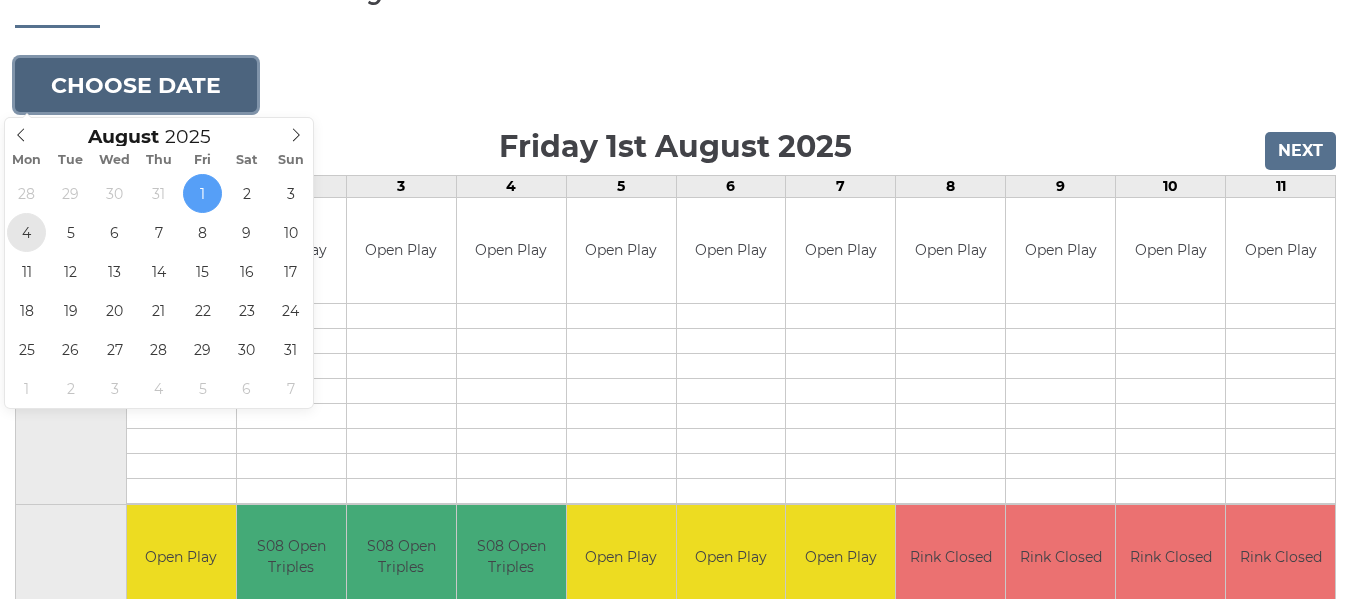 type on "2025-08-04" 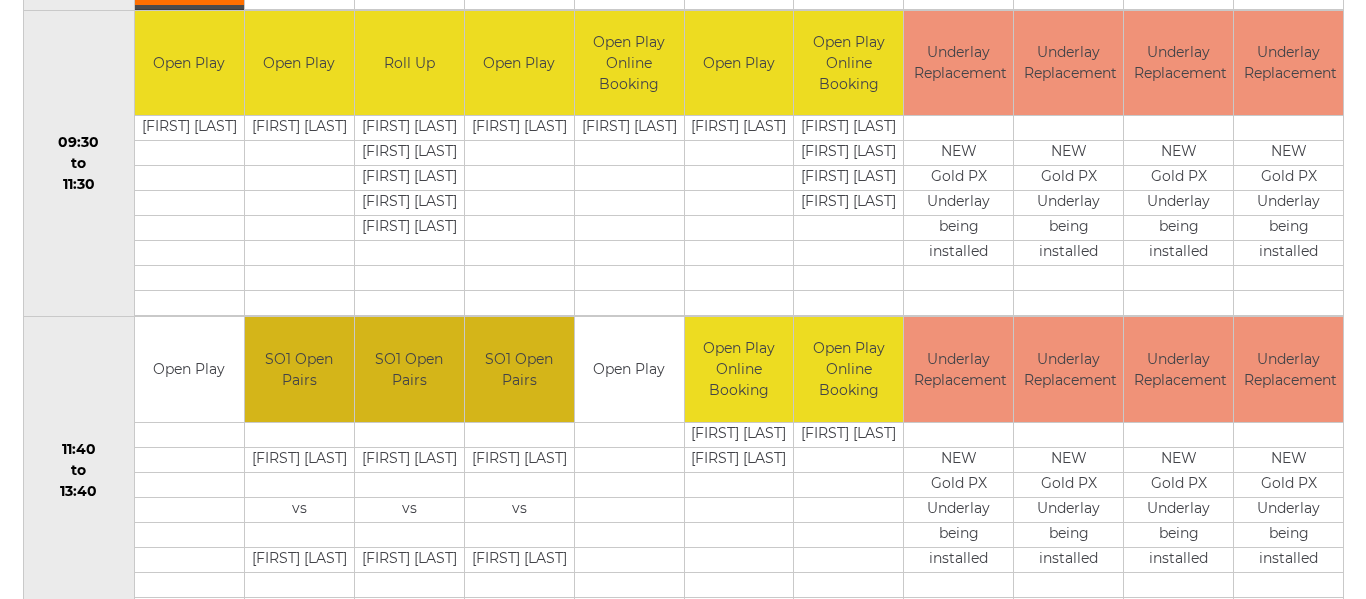 scroll, scrollTop: 700, scrollLeft: 0, axis: vertical 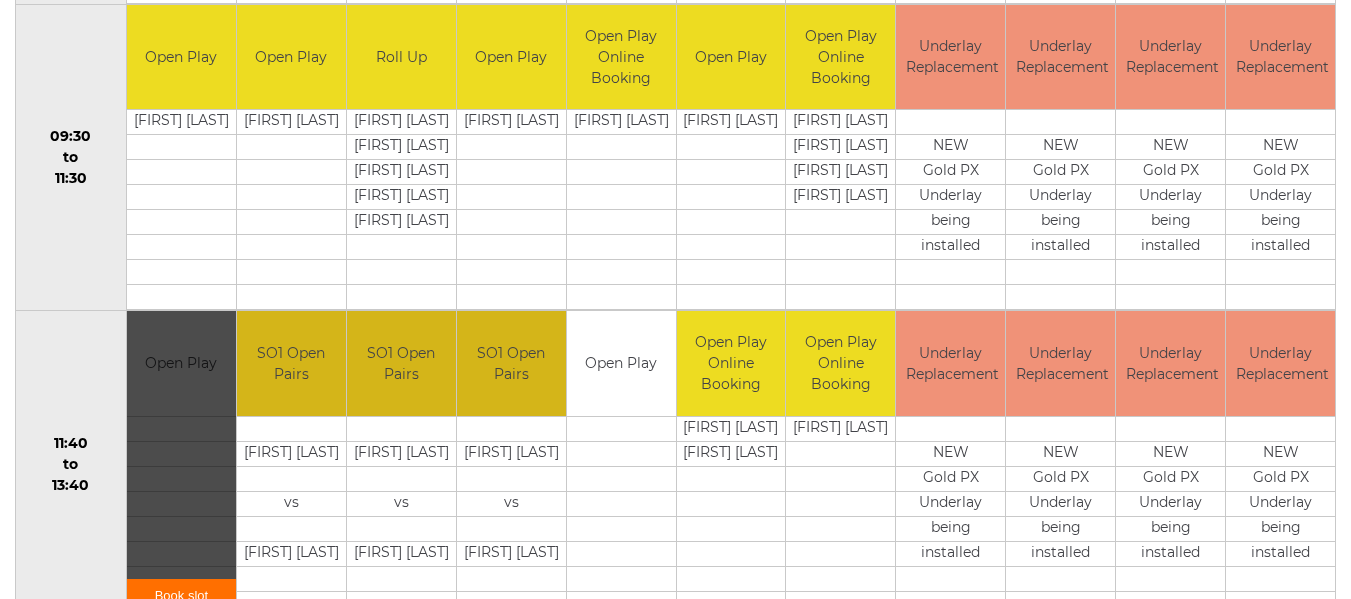 click on "Book slot" at bounding box center [181, 464] 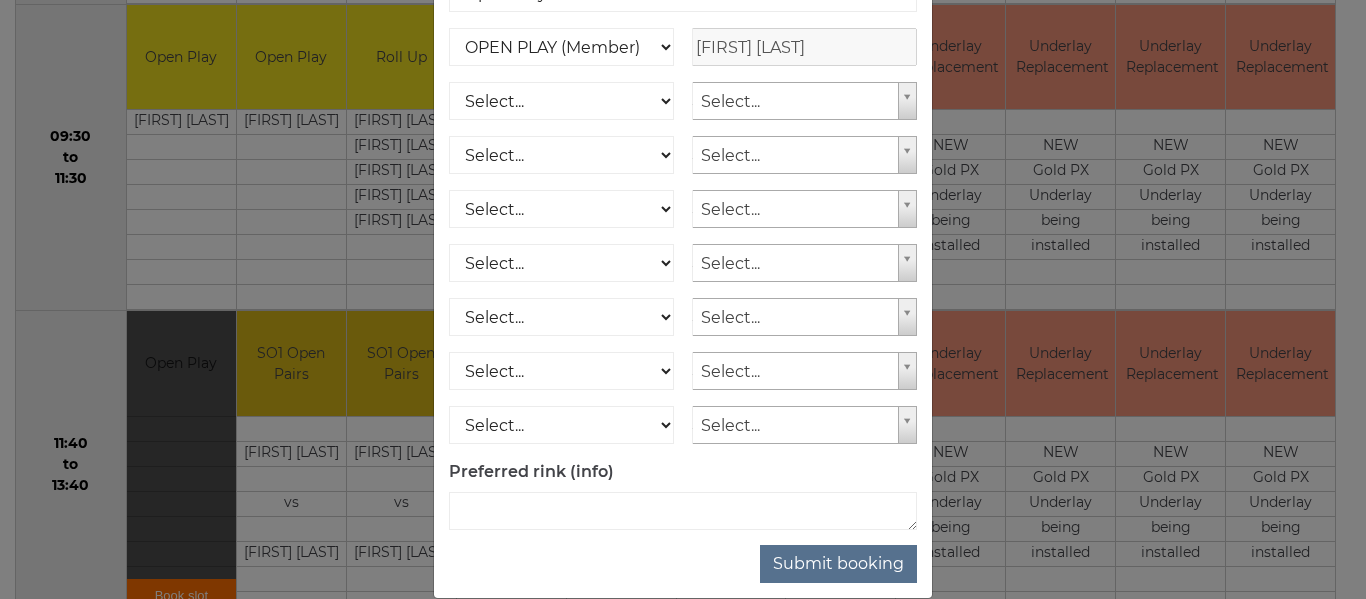 scroll, scrollTop: 300, scrollLeft: 0, axis: vertical 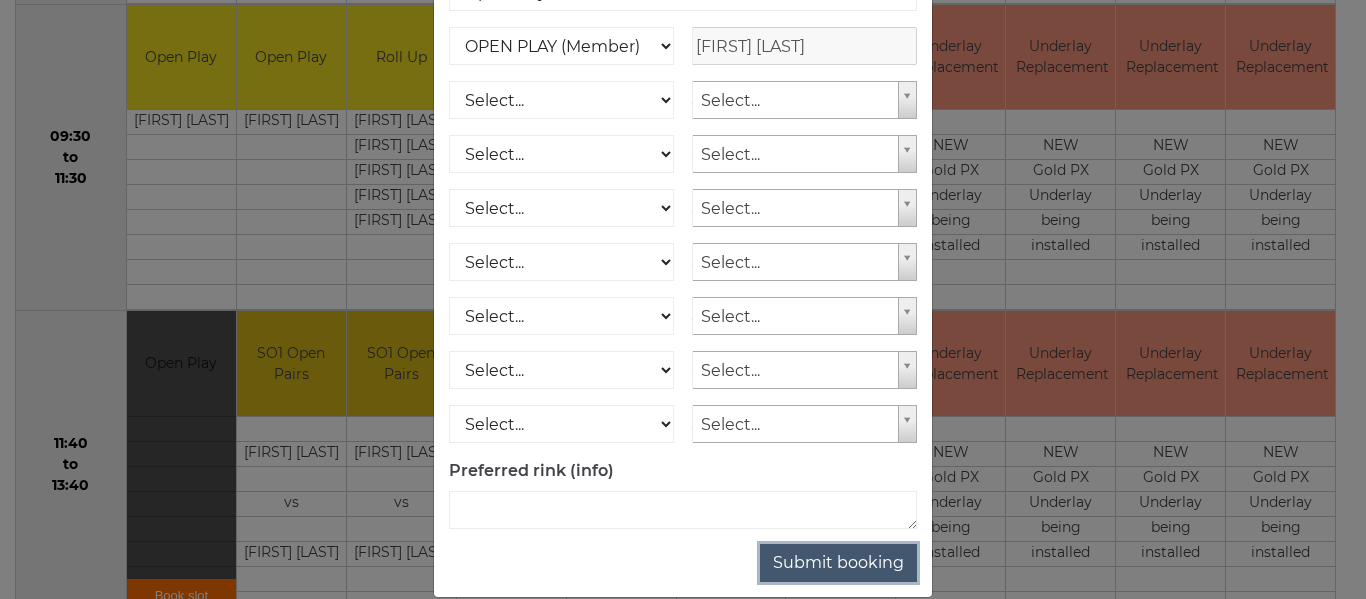click on "Submit booking" at bounding box center [838, 563] 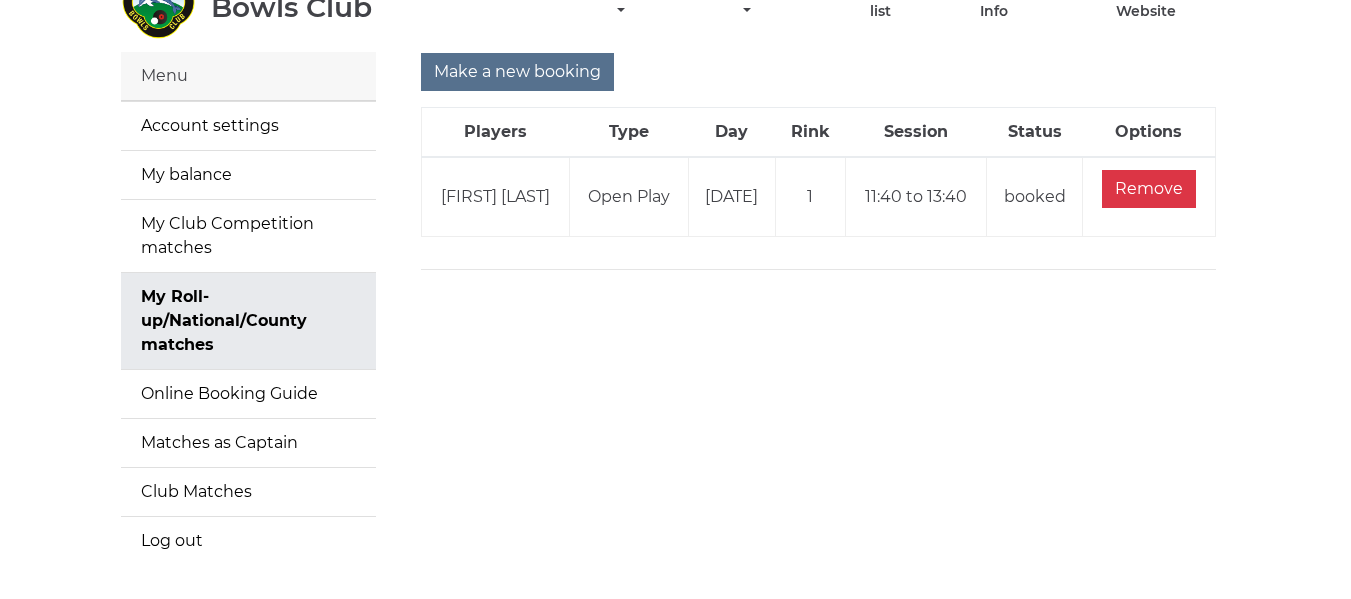 scroll, scrollTop: 0, scrollLeft: 0, axis: both 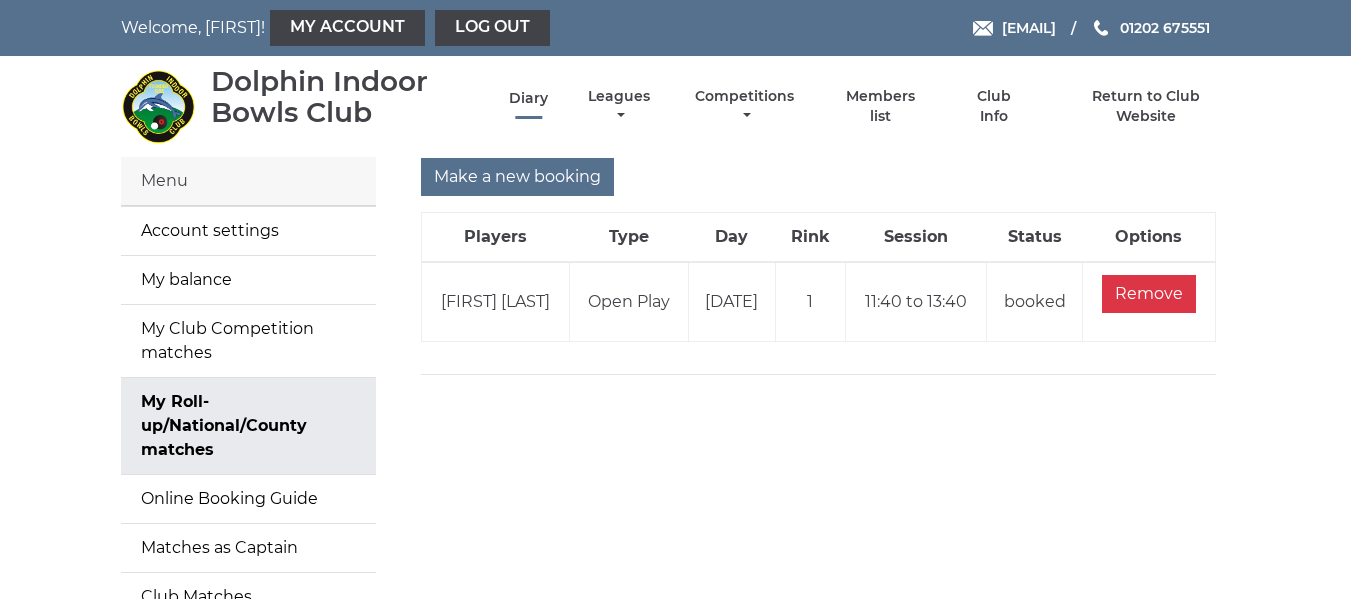 click on "Diary" at bounding box center [528, 98] 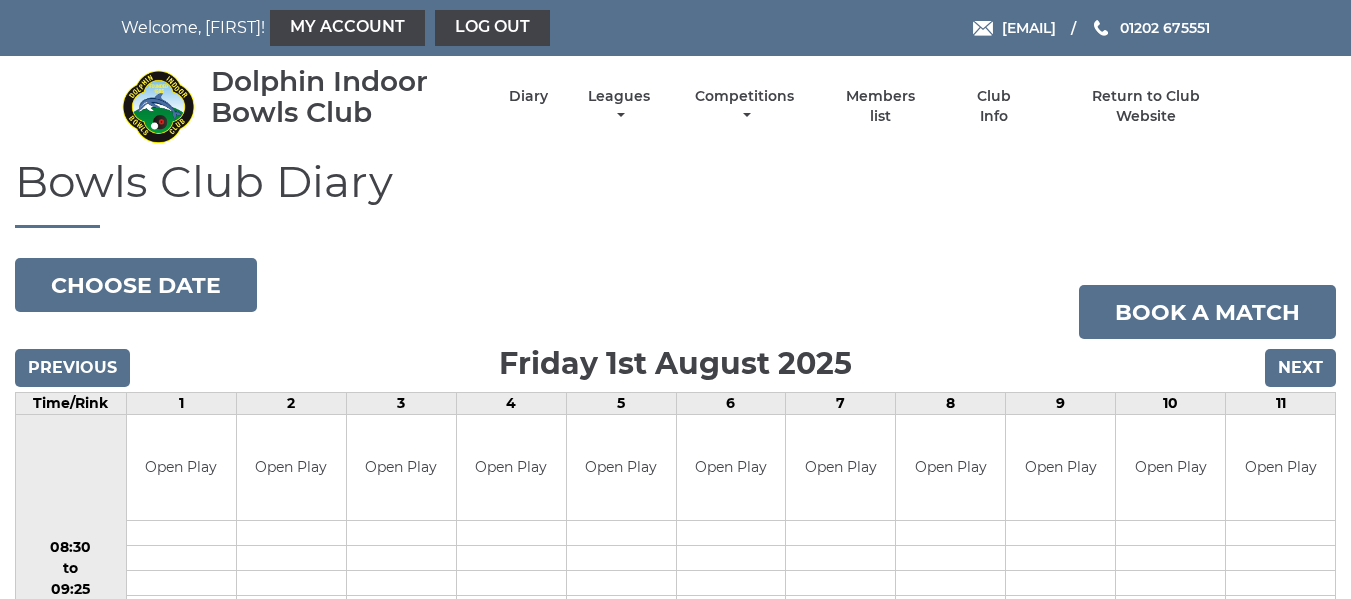 scroll, scrollTop: 0, scrollLeft: 0, axis: both 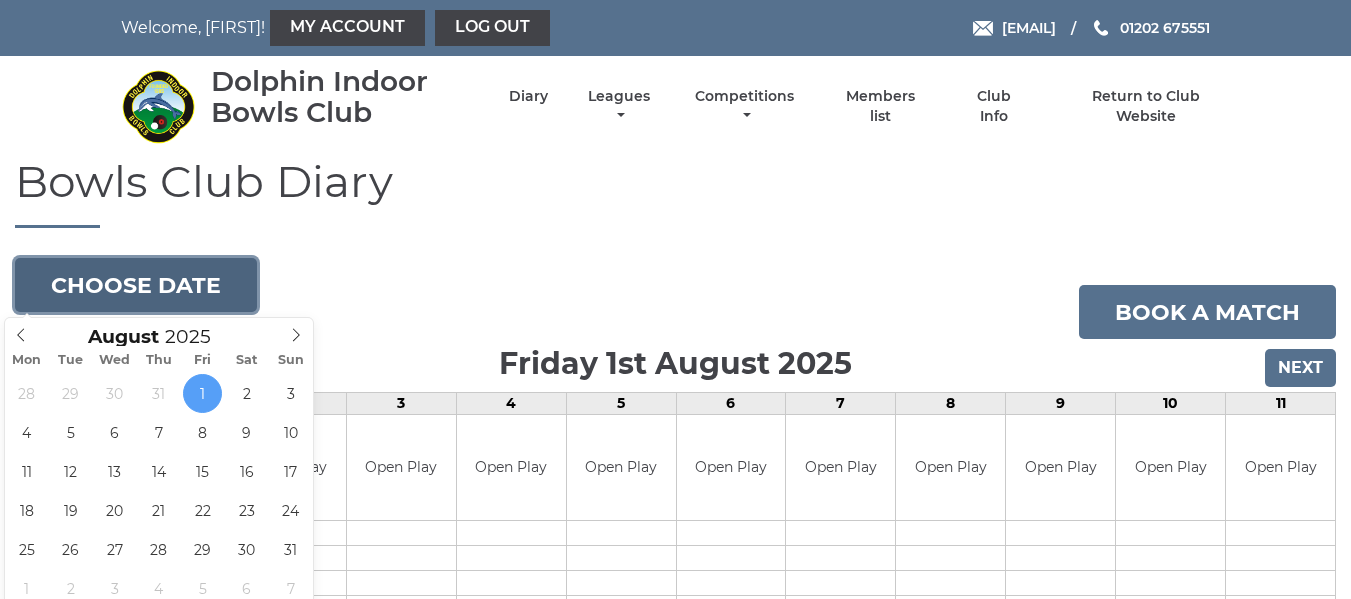 click on "Choose date" at bounding box center (136, 285) 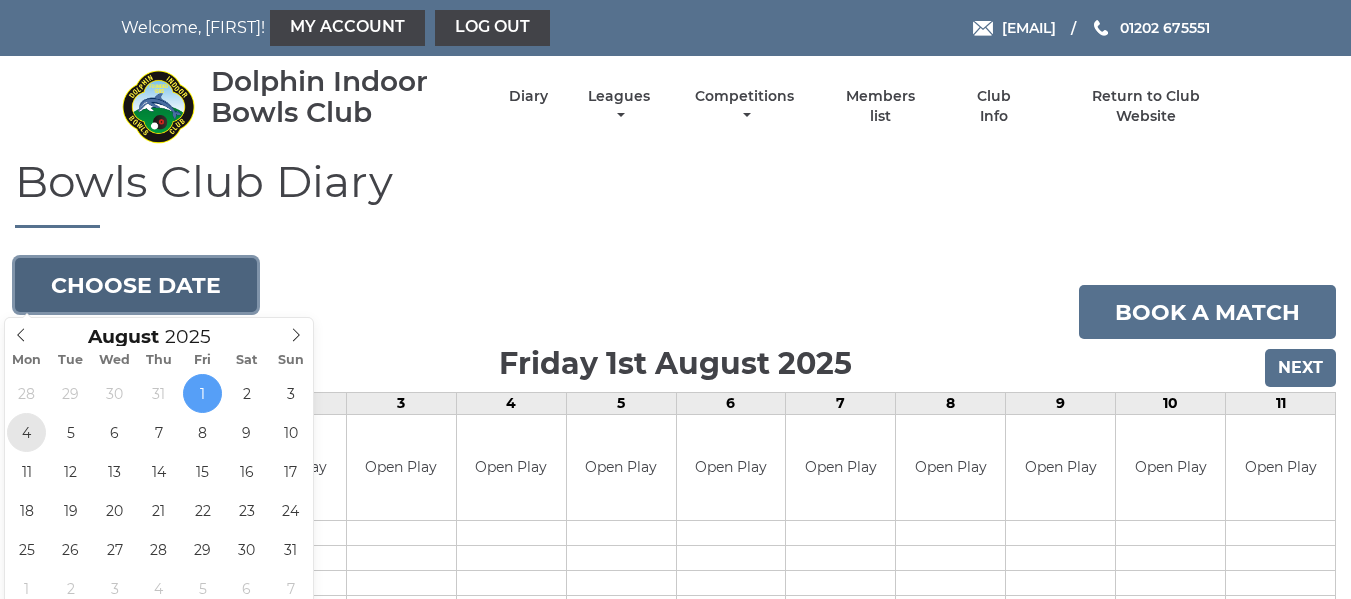 type on "2025-08-04" 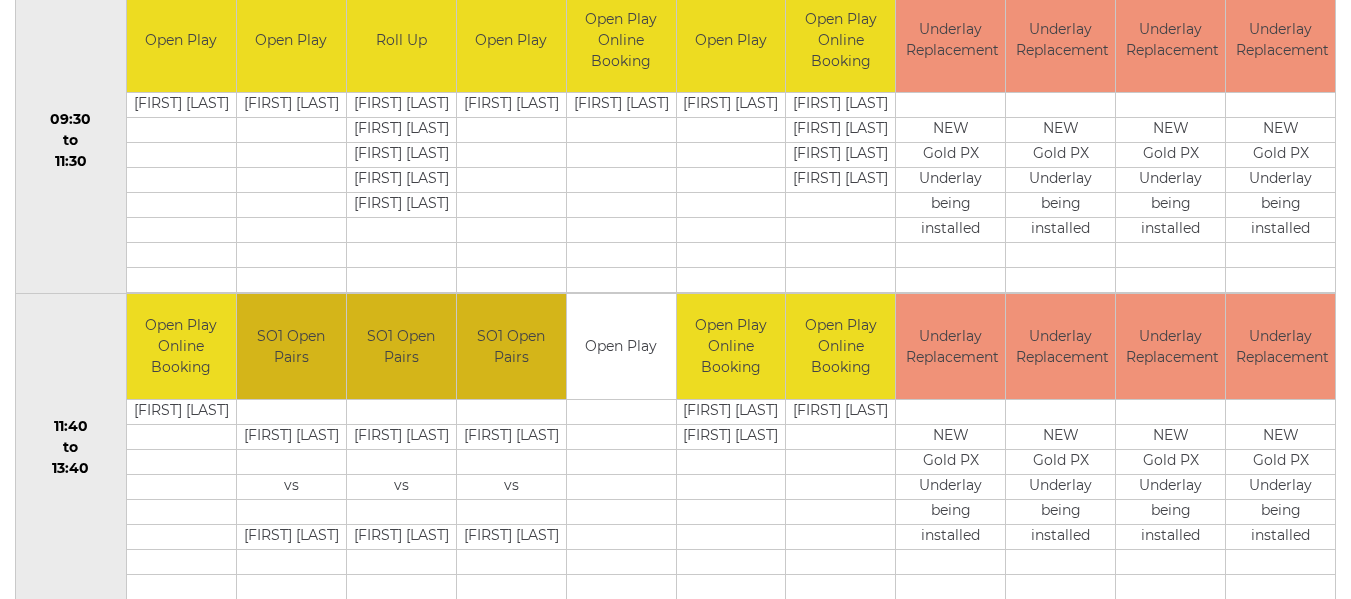 scroll, scrollTop: 900, scrollLeft: 0, axis: vertical 